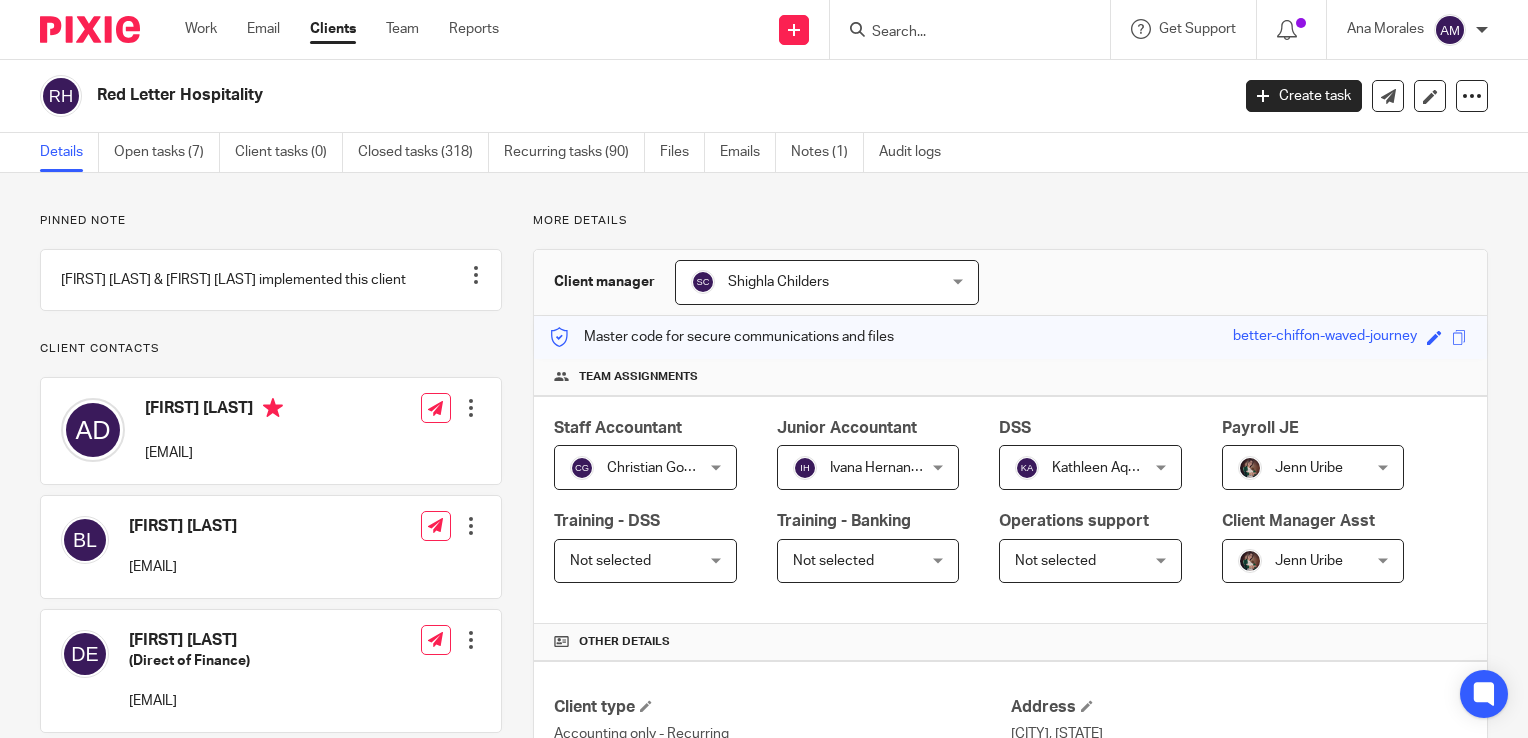 scroll, scrollTop: 0, scrollLeft: 0, axis: both 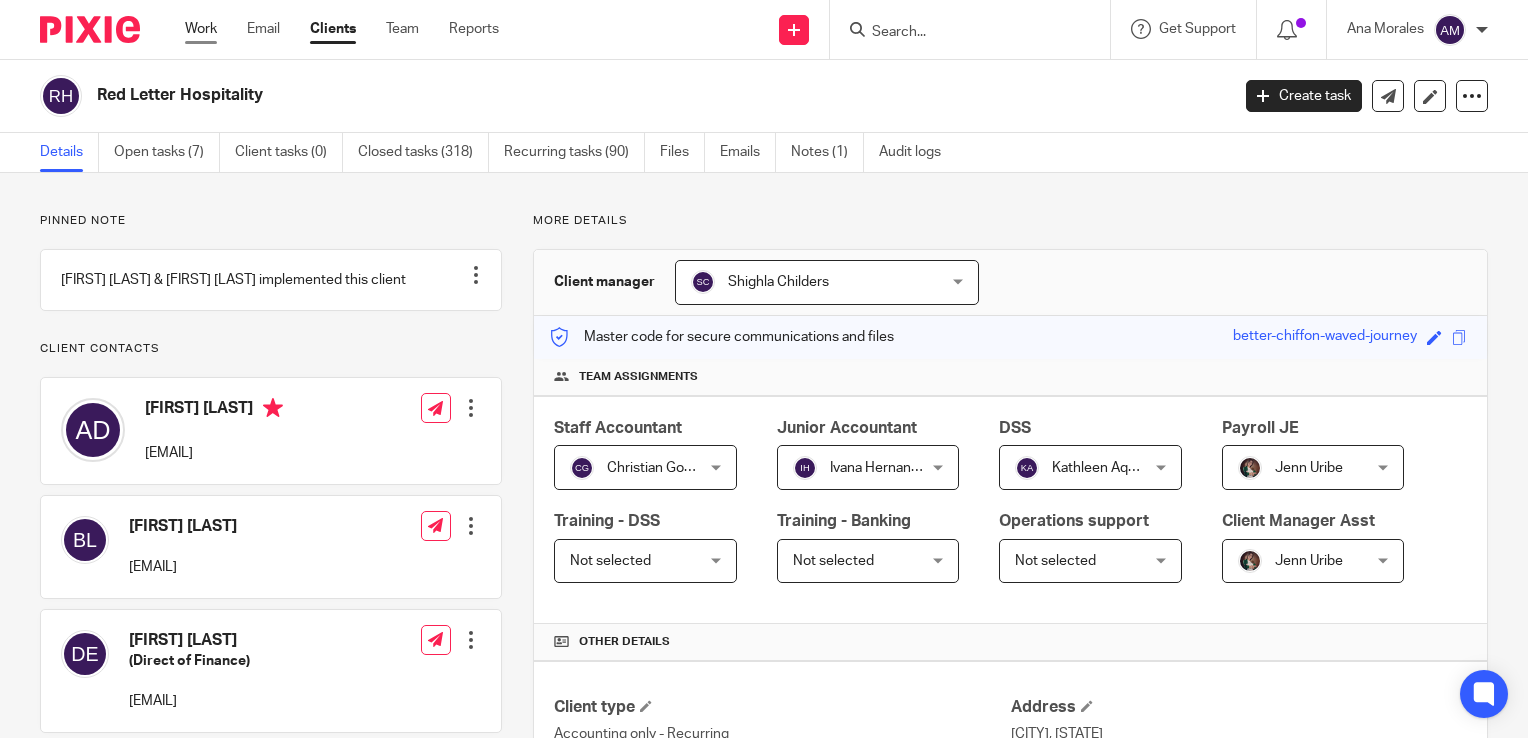 click on "Work" at bounding box center (201, 29) 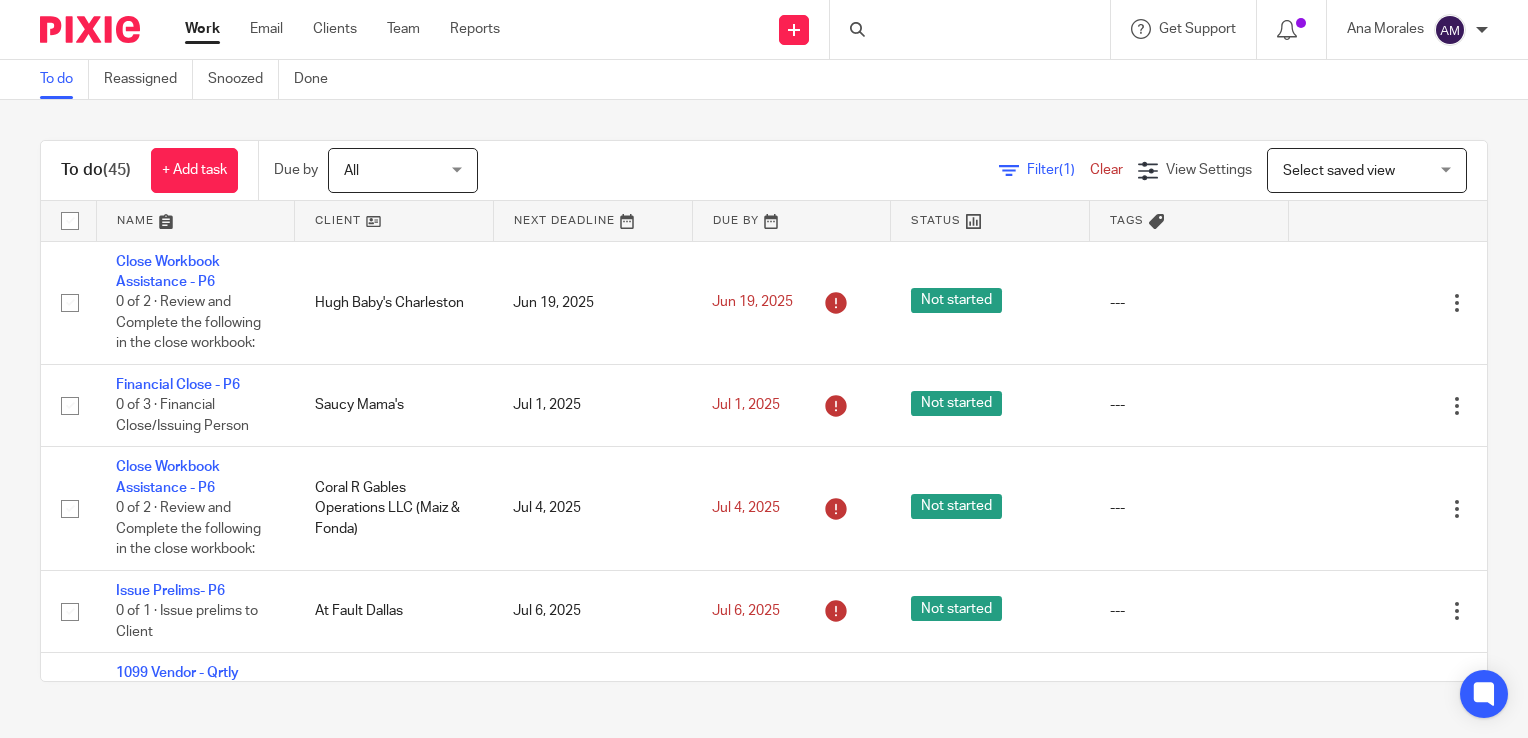 scroll, scrollTop: 0, scrollLeft: 0, axis: both 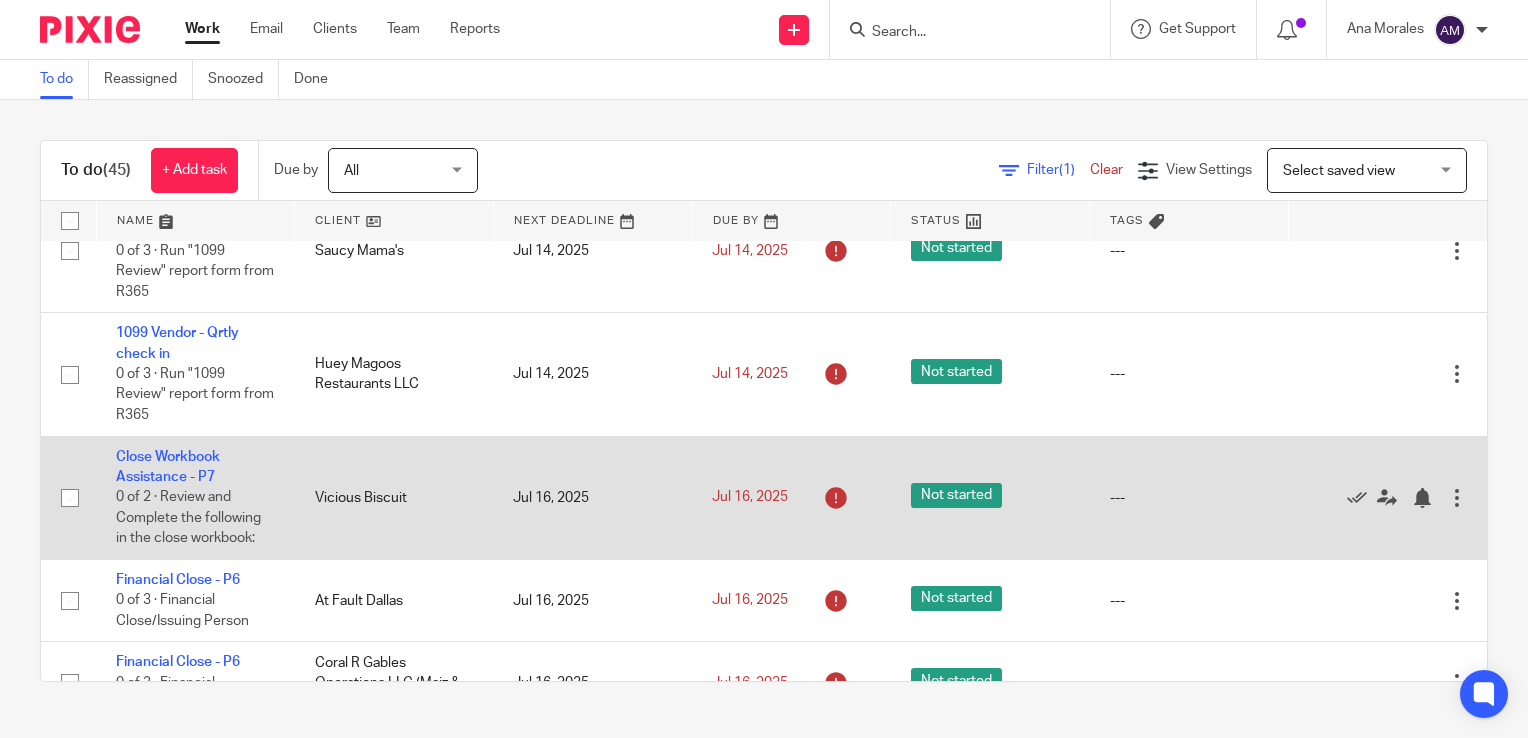 click on "Close Workbook Assistance - P7
0
of
2 ·
Review and Complete the following in the close workbook:" at bounding box center (195, 497) 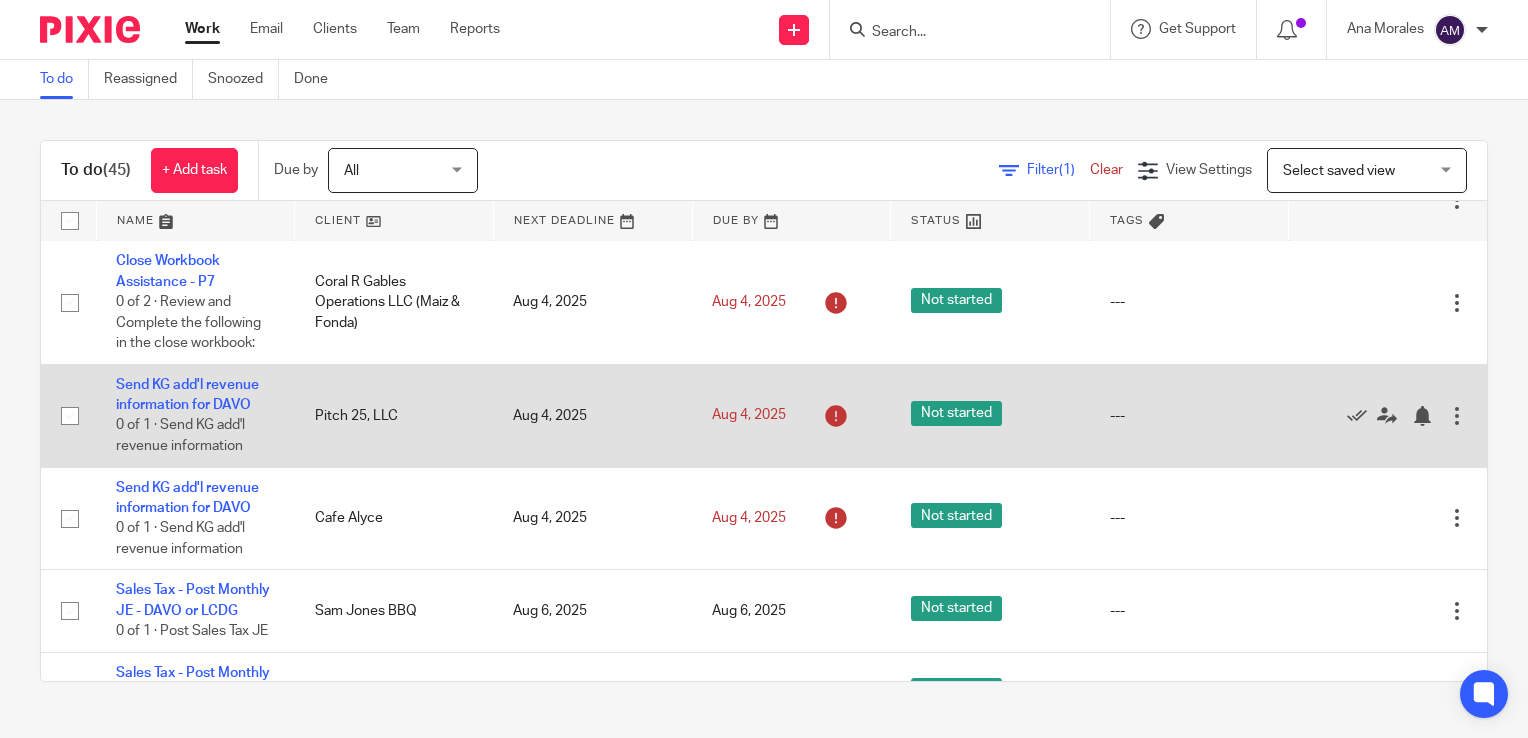 scroll, scrollTop: 2252, scrollLeft: 0, axis: vertical 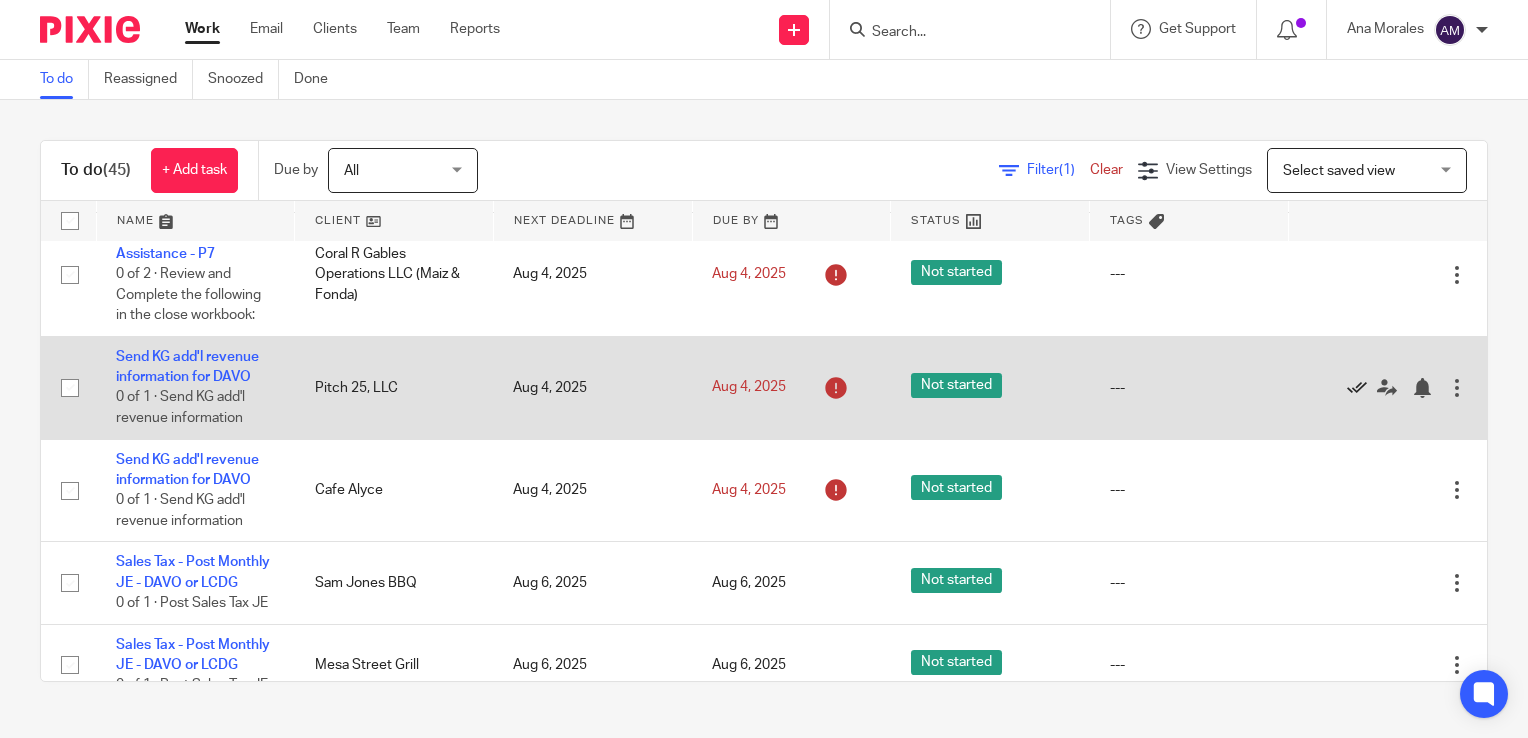 click at bounding box center (1357, 388) 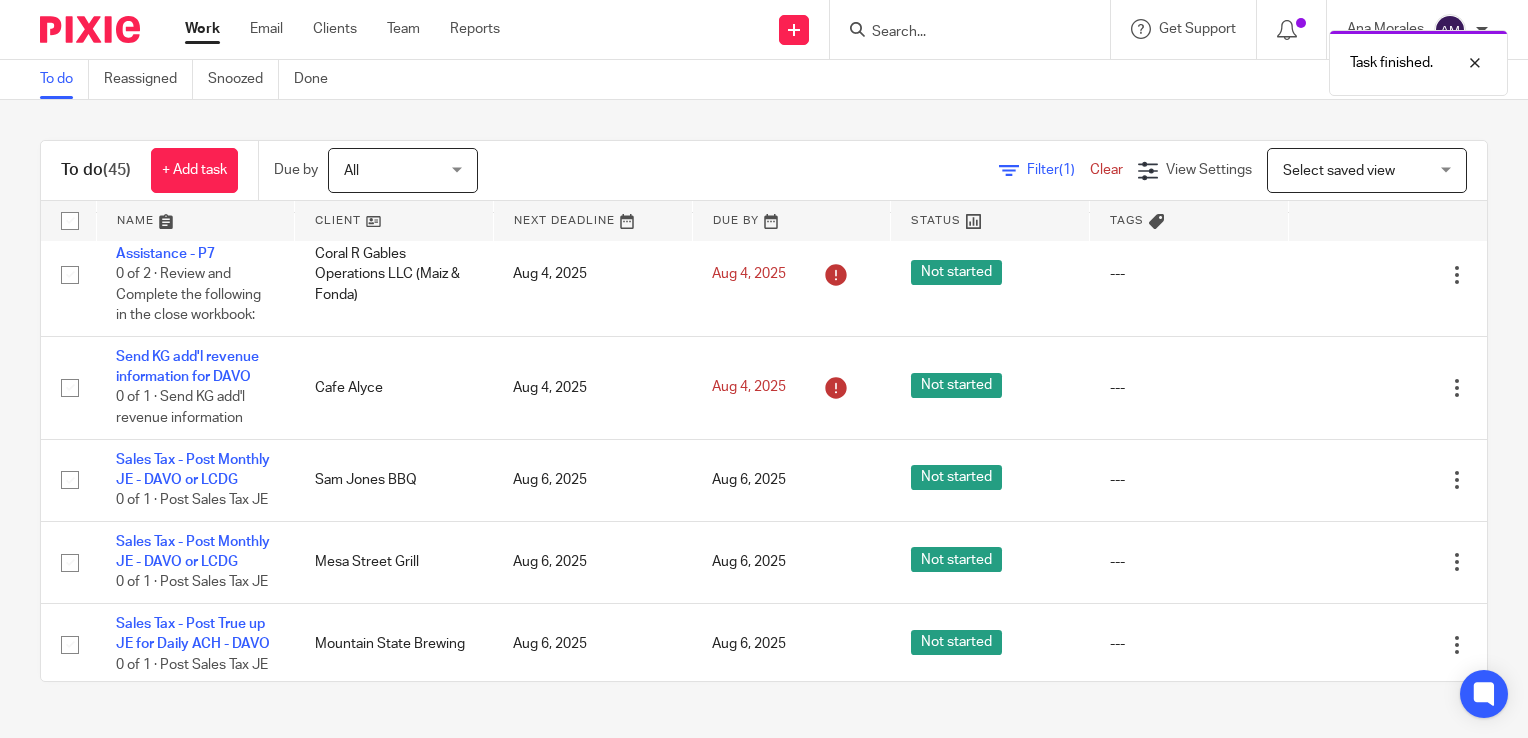 click at bounding box center (1357, 388) 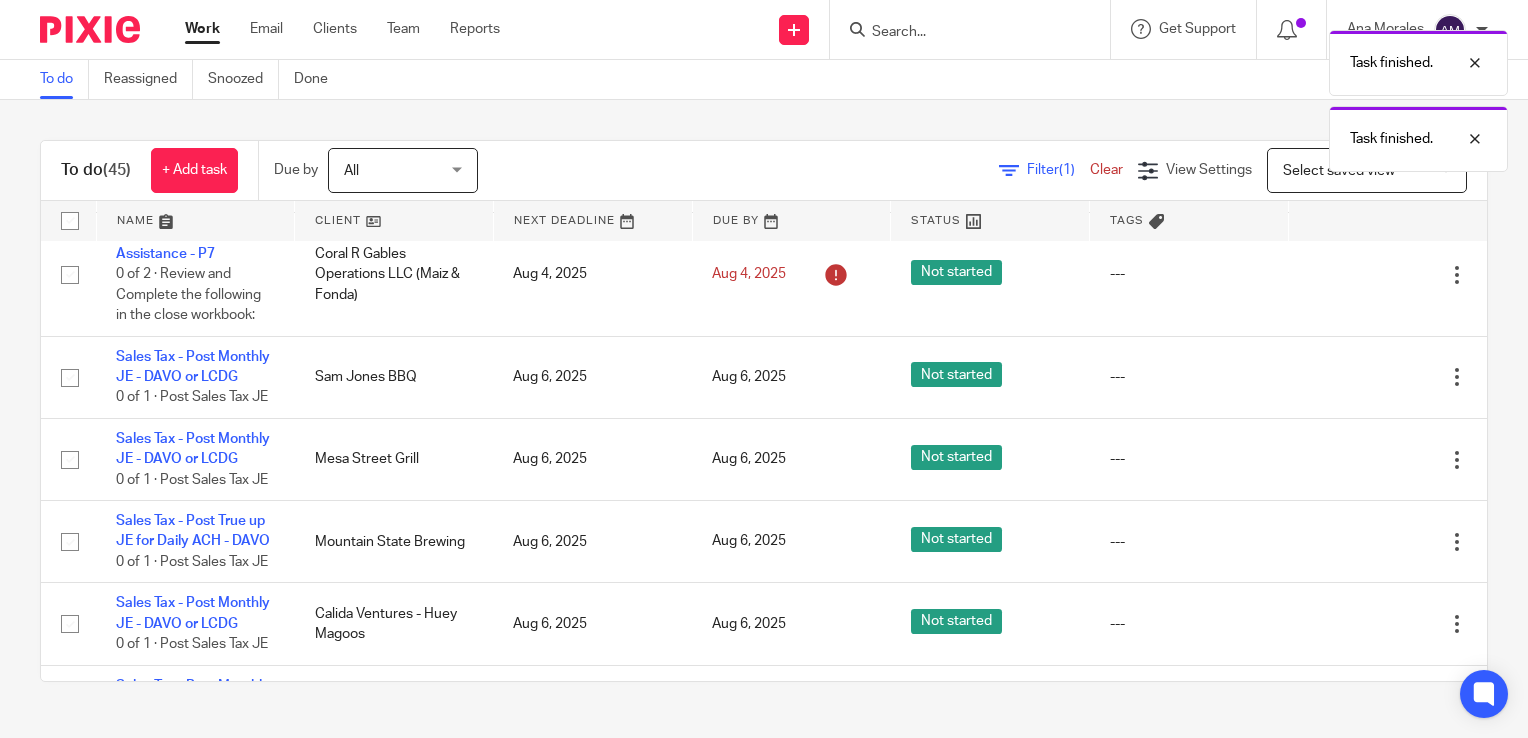 click at bounding box center [1357, 378] 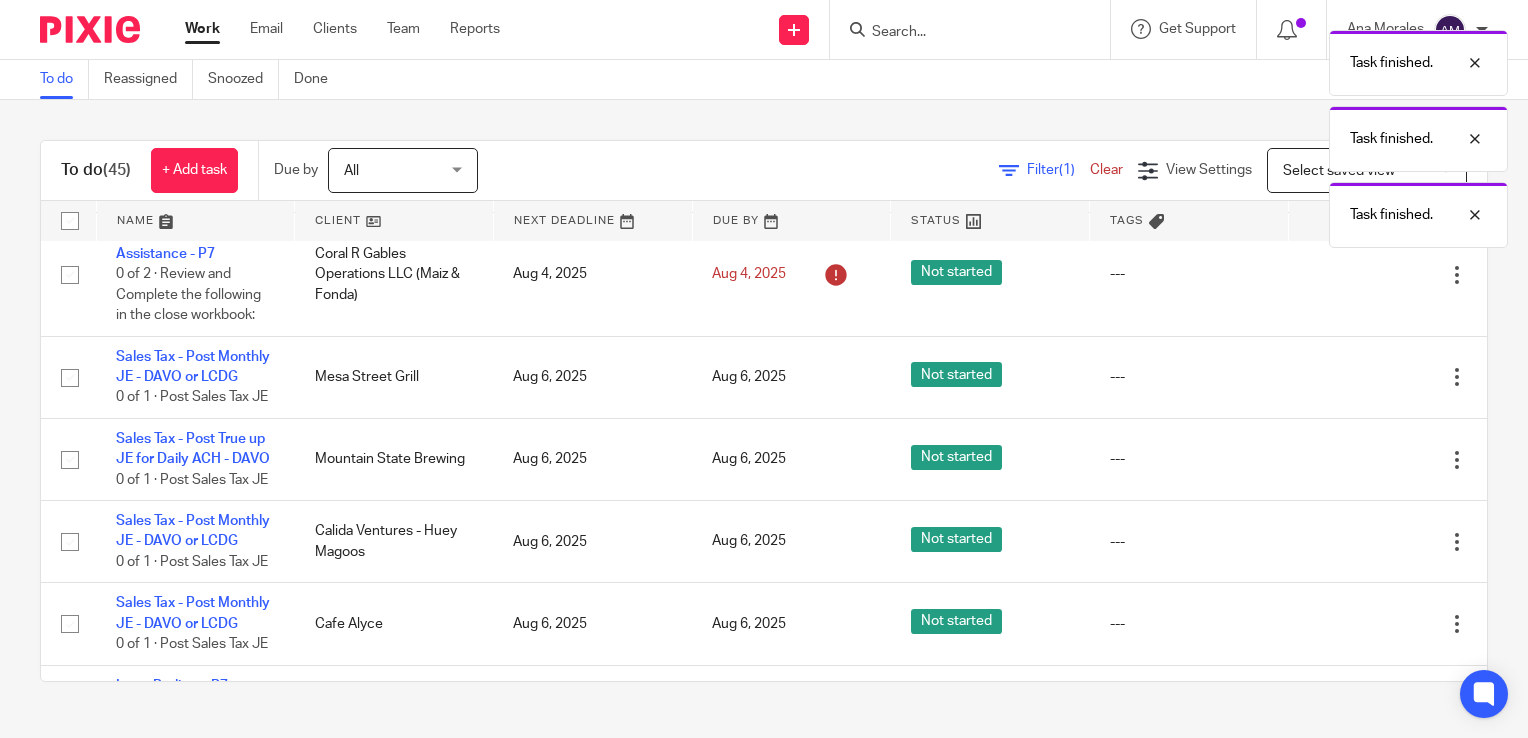 click at bounding box center (1357, 378) 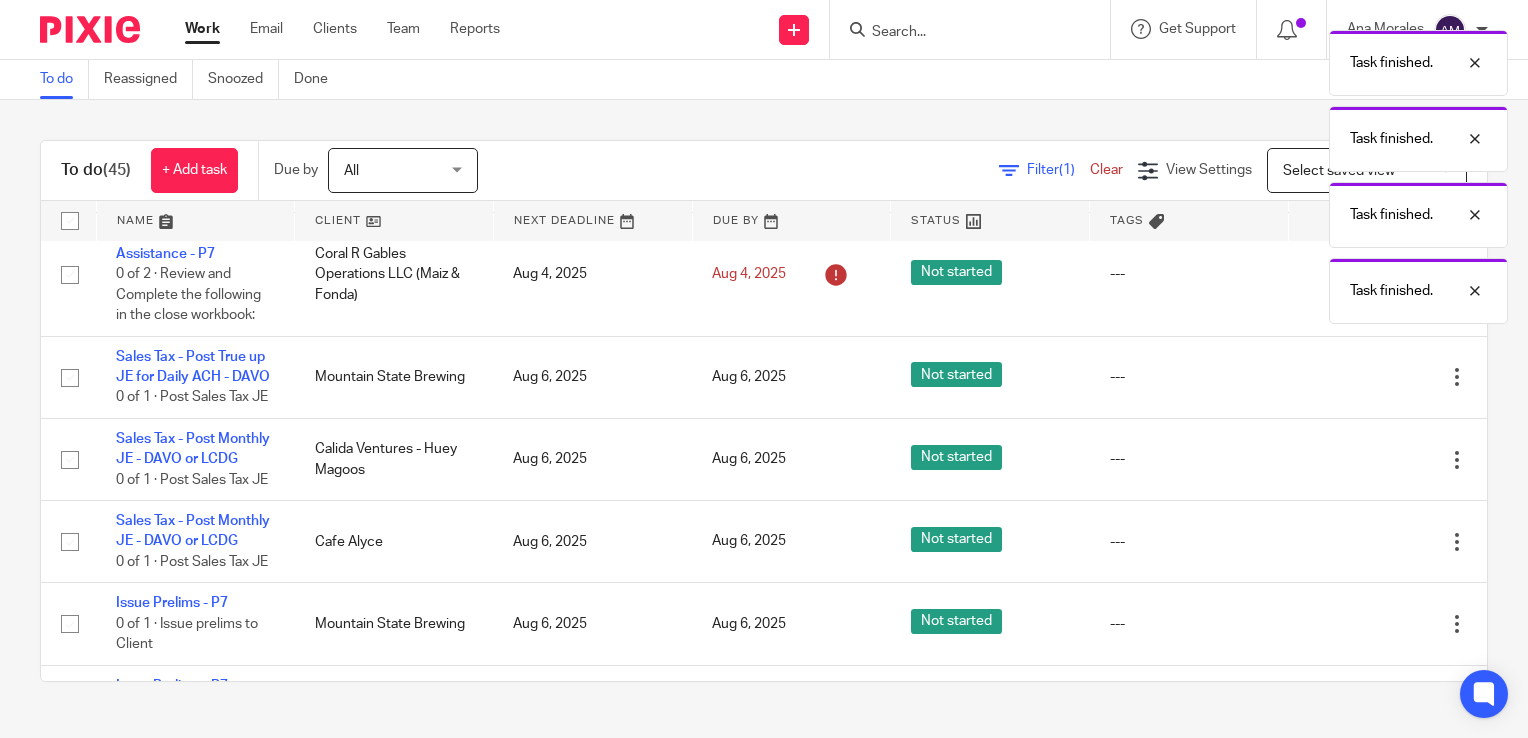click at bounding box center [1357, 378] 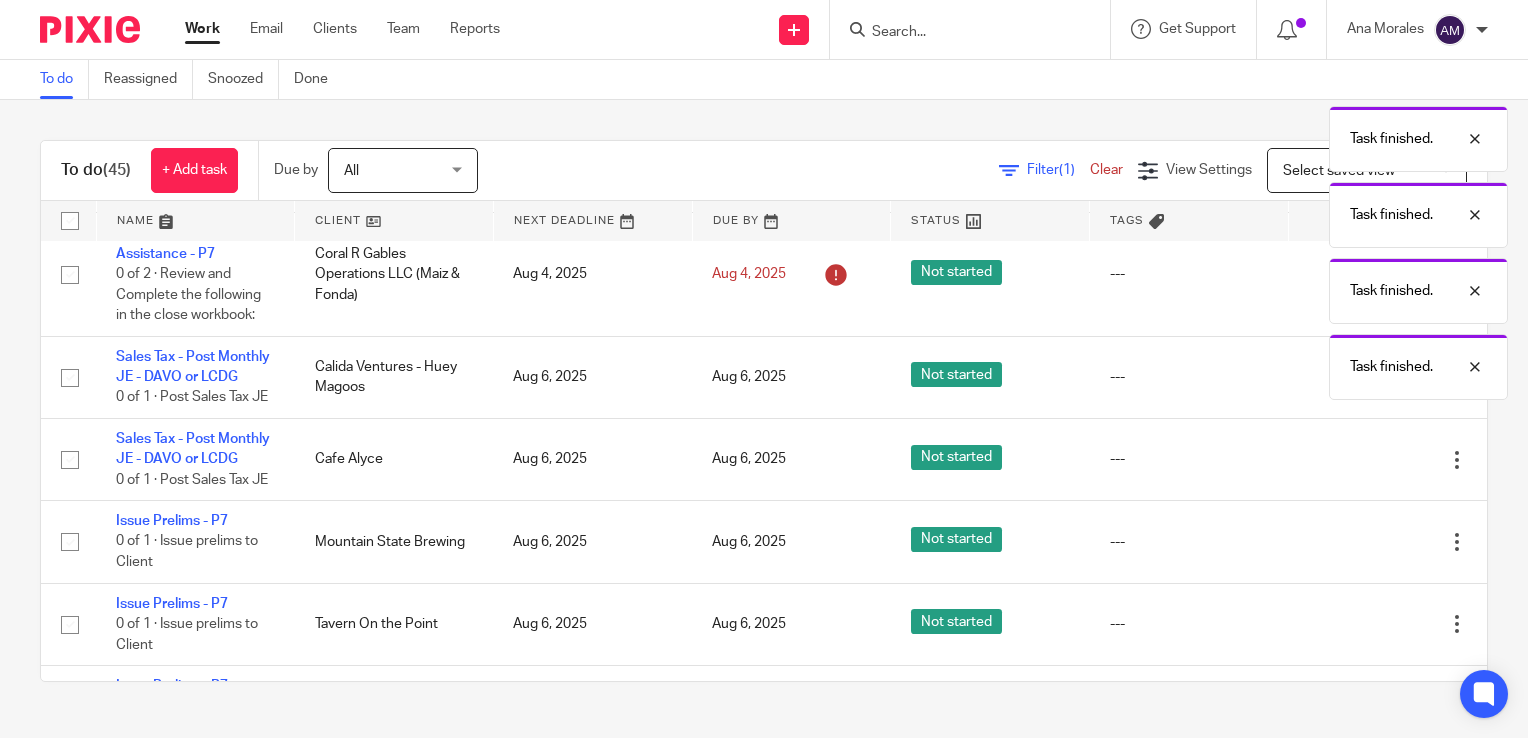 click at bounding box center [1357, 378] 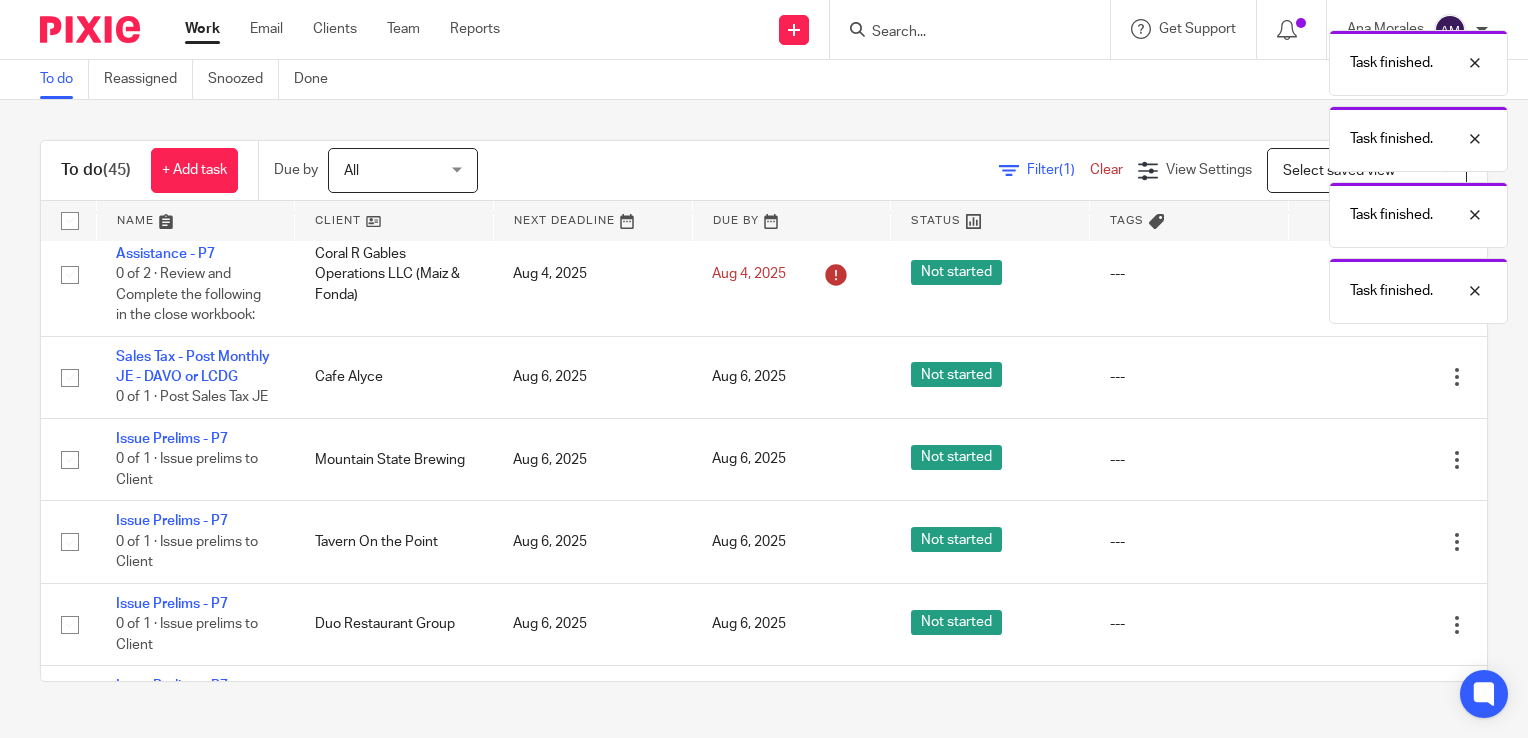 click at bounding box center [1357, 378] 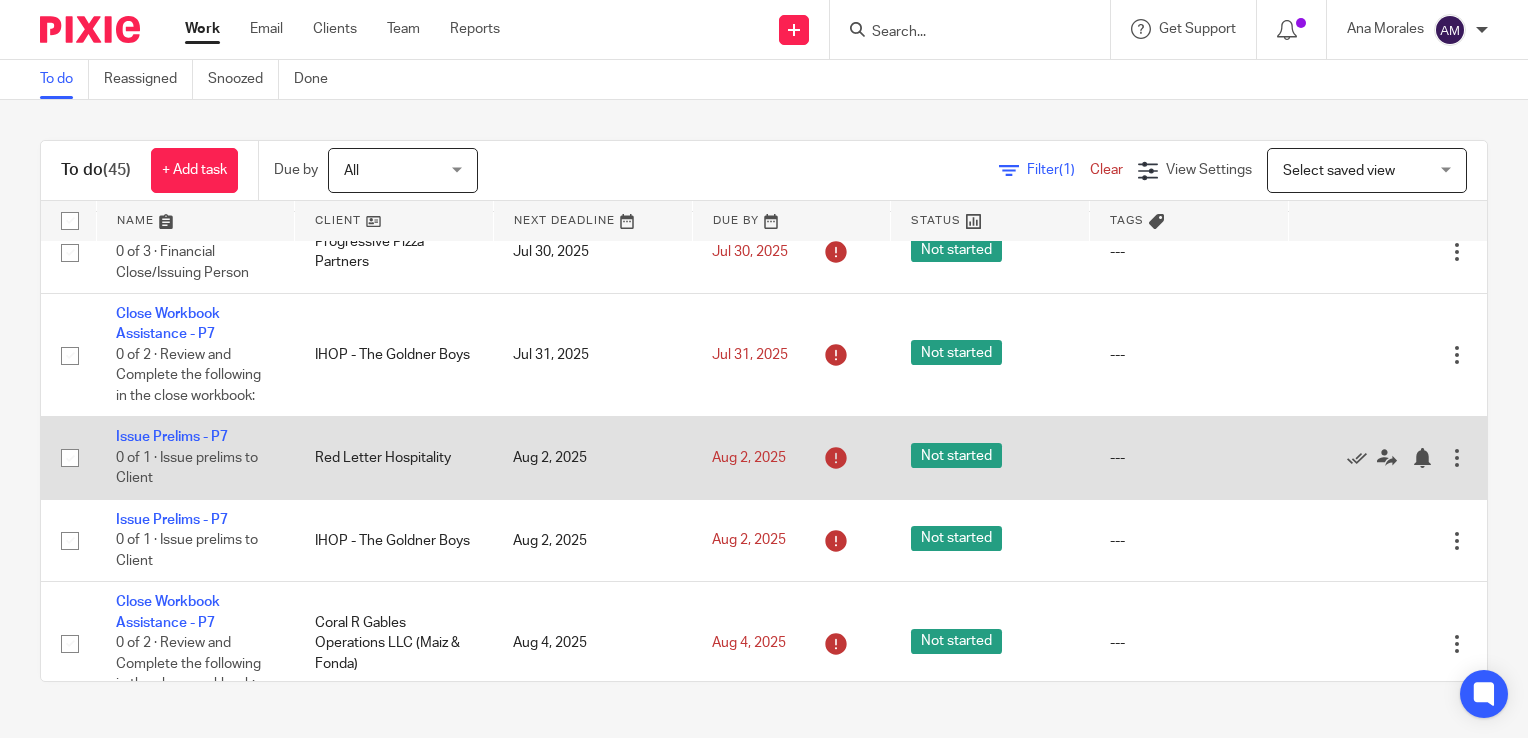 scroll, scrollTop: 1878, scrollLeft: 0, axis: vertical 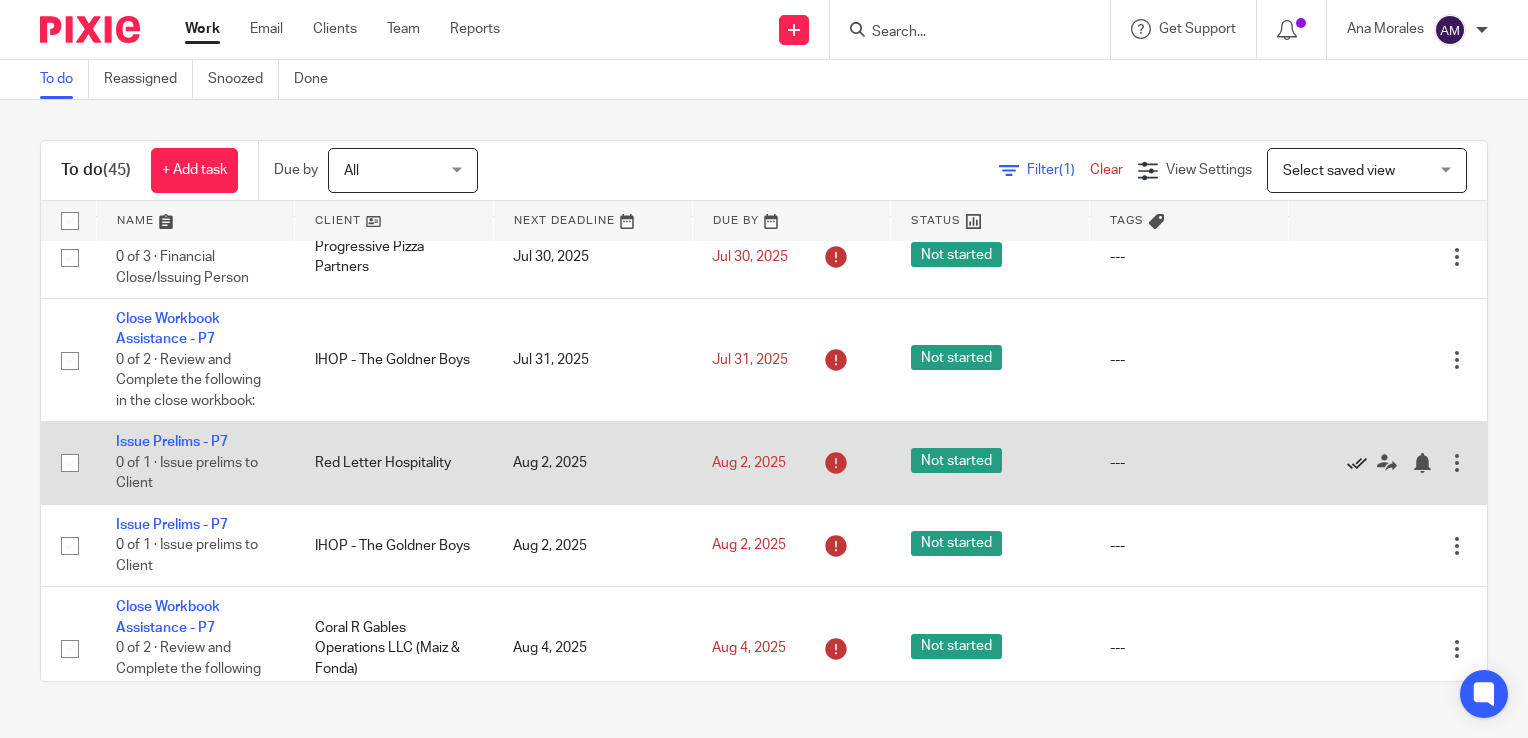 click at bounding box center [1357, 463] 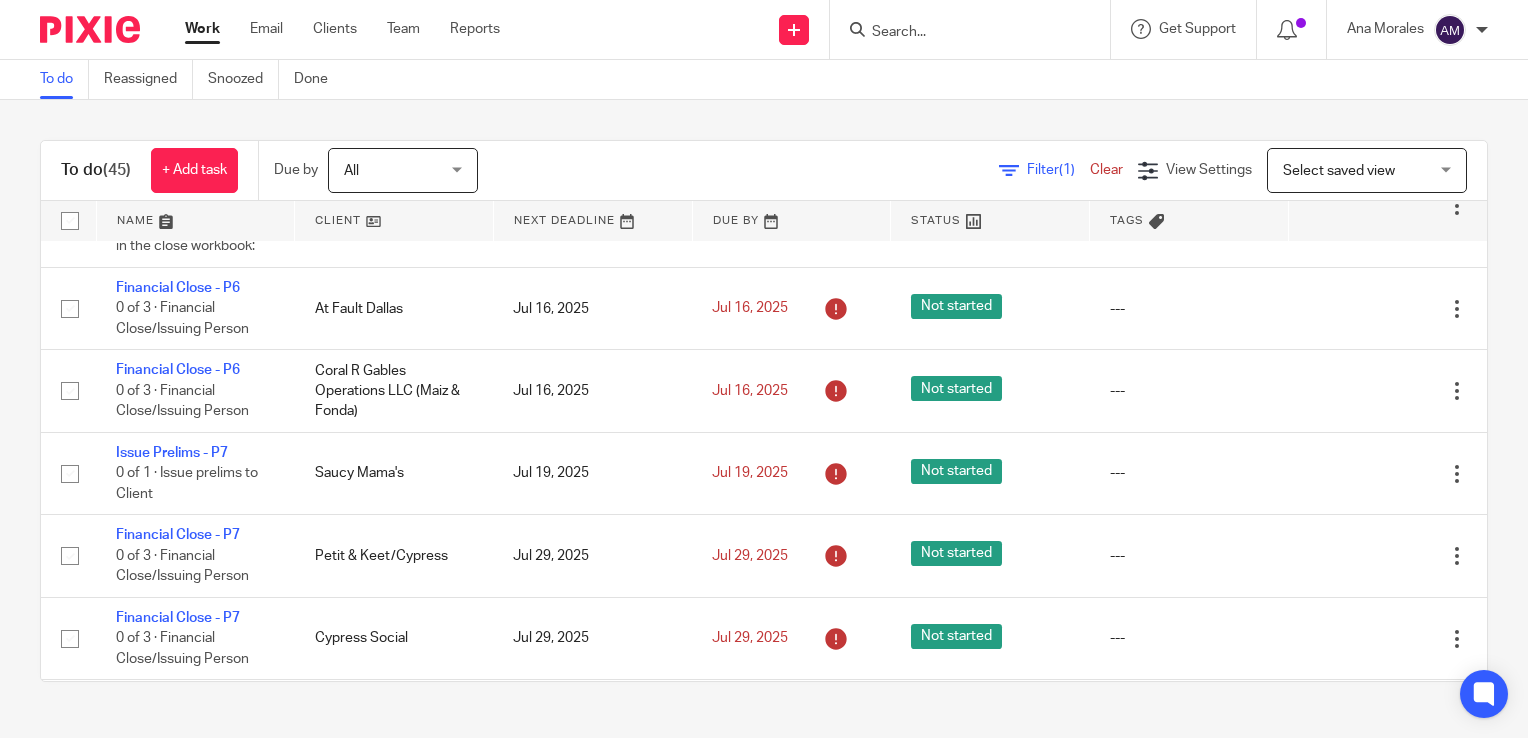 scroll, scrollTop: 1000, scrollLeft: 0, axis: vertical 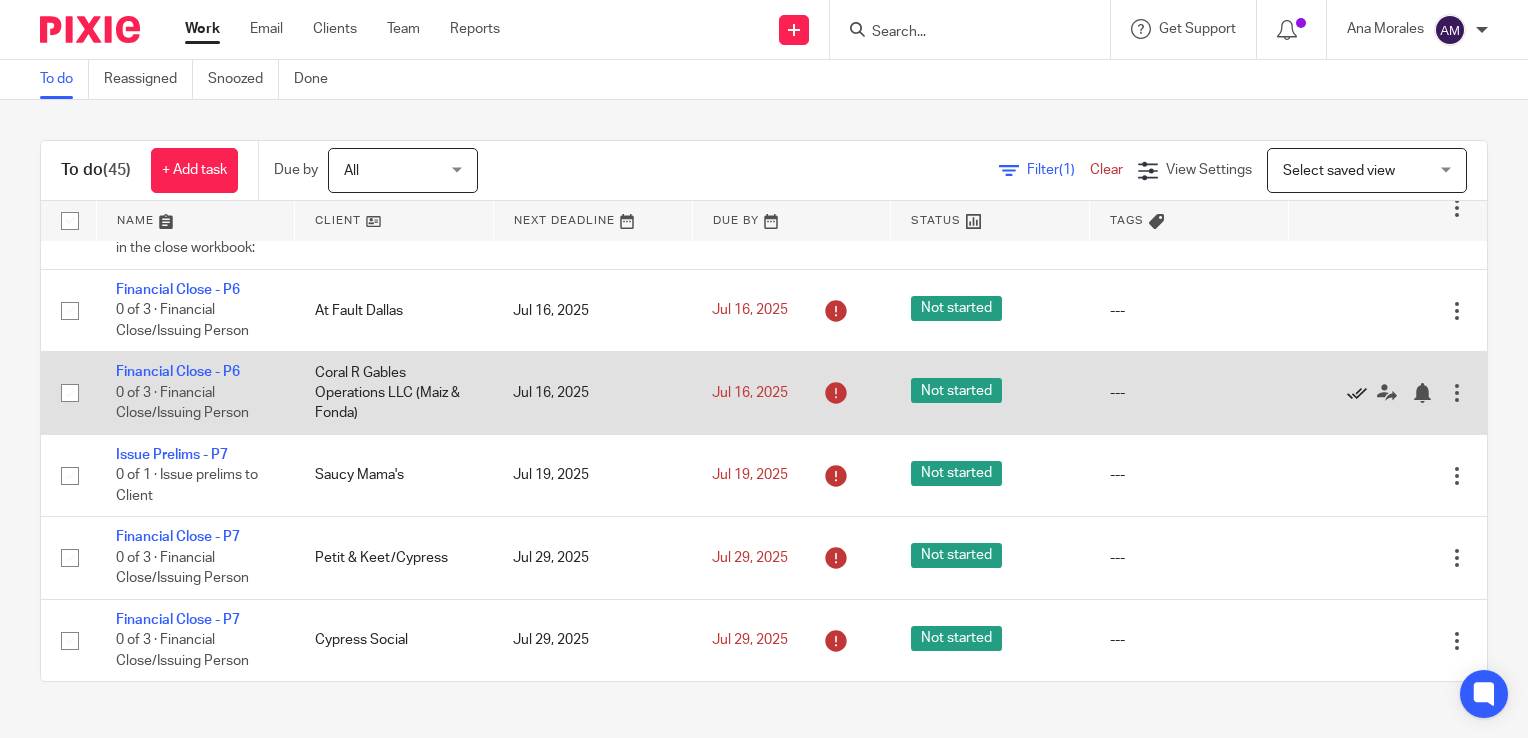 click at bounding box center [1357, 393] 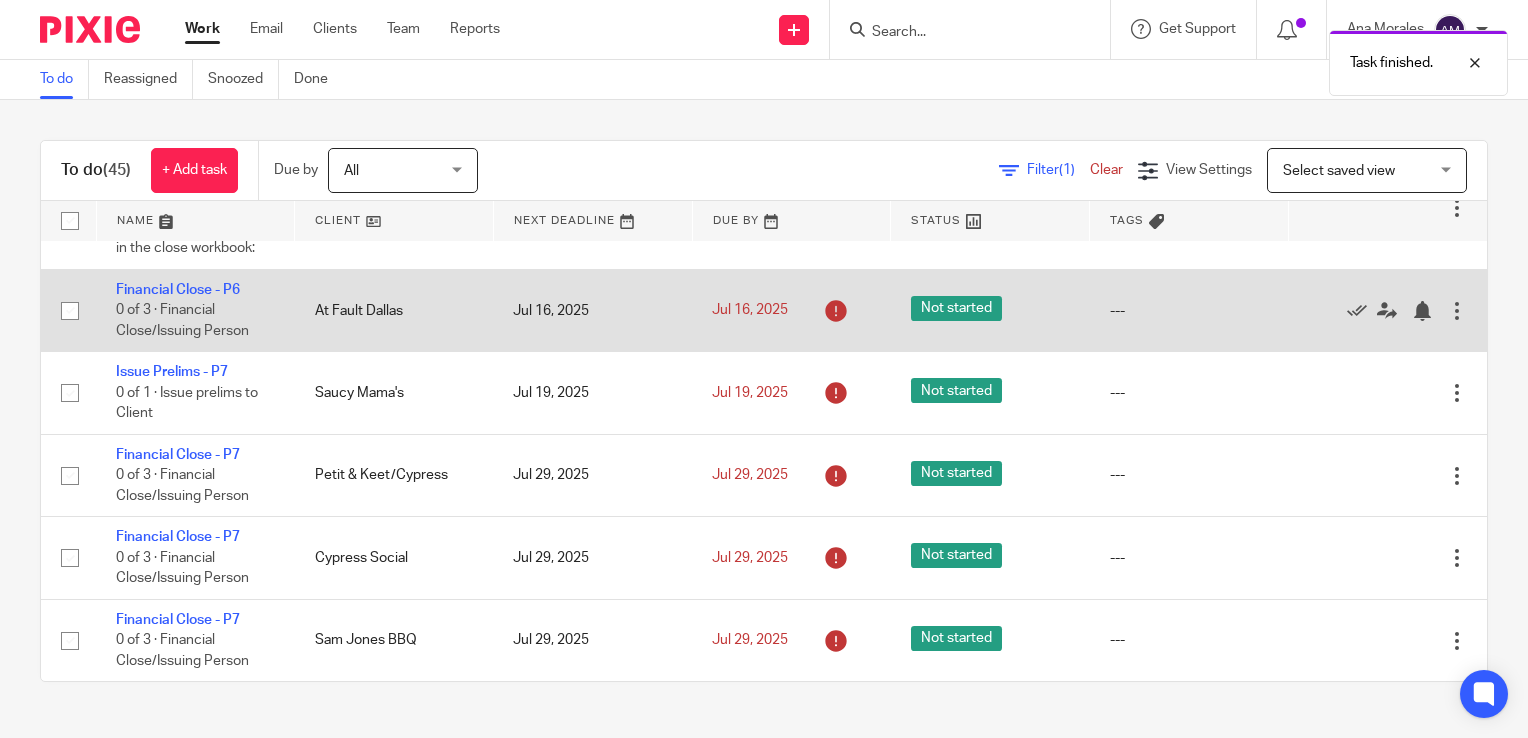 click on "Financial Close - P6
0
of
3 ·
Financial Close/Issuing Person" at bounding box center (195, 310) 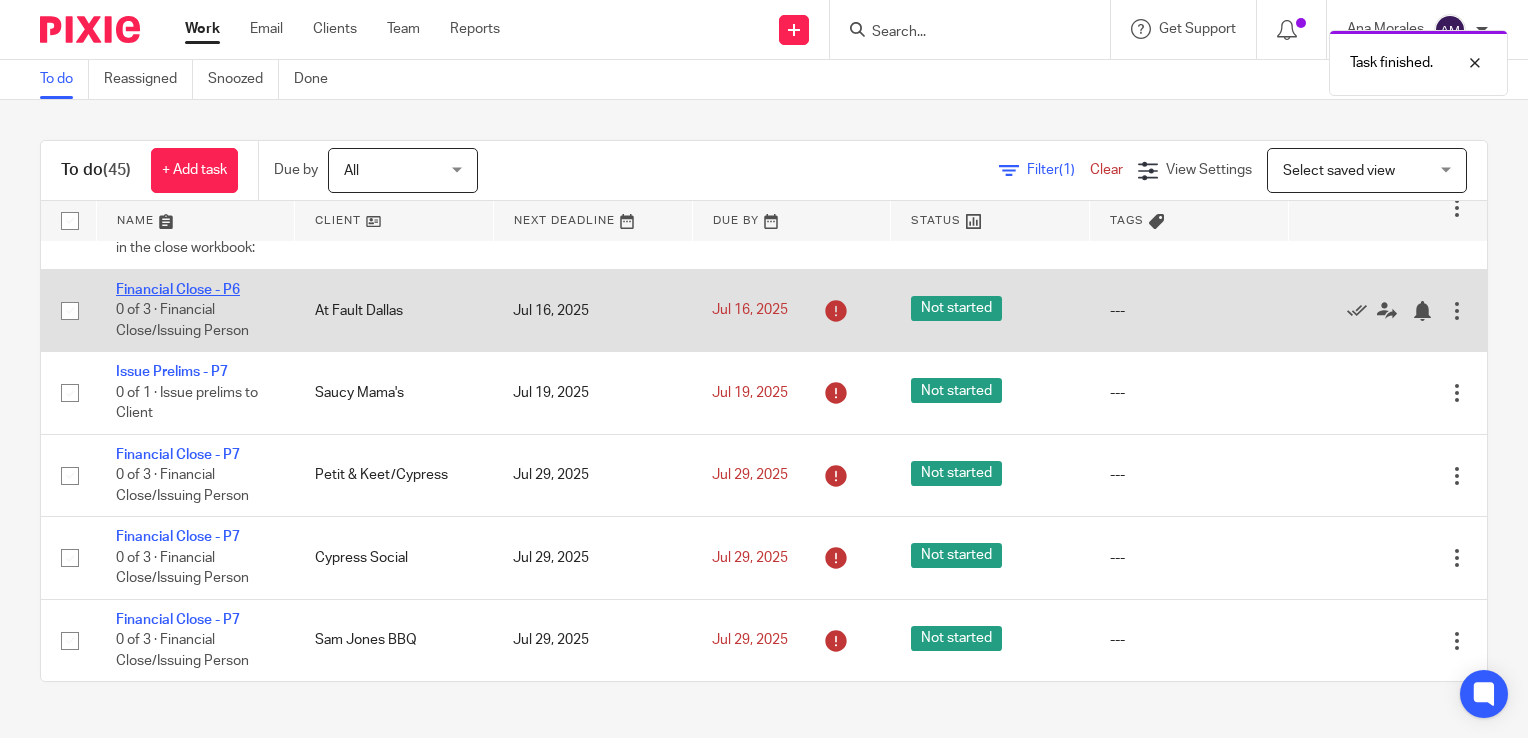 click on "Financial Close - P6" at bounding box center (178, 290) 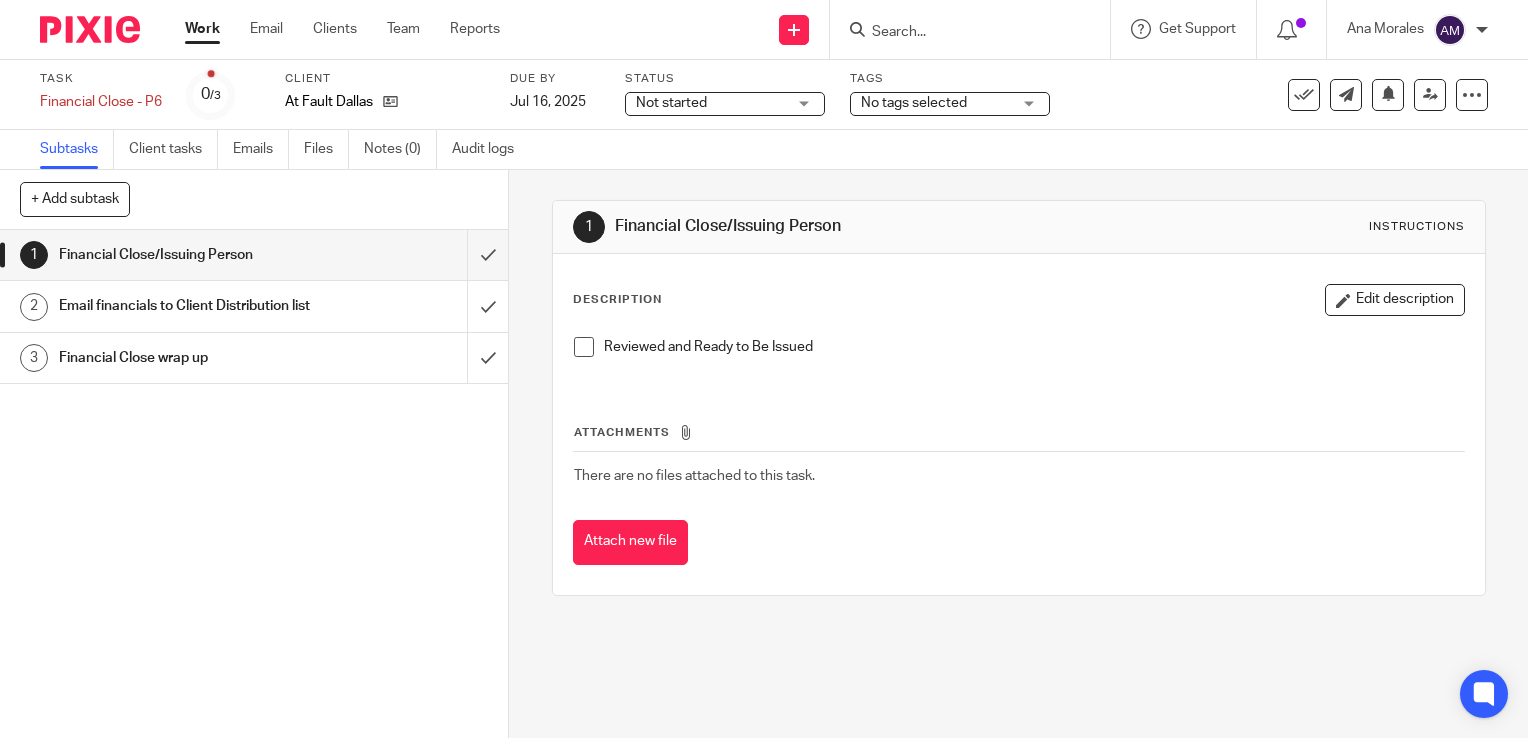 scroll, scrollTop: 0, scrollLeft: 0, axis: both 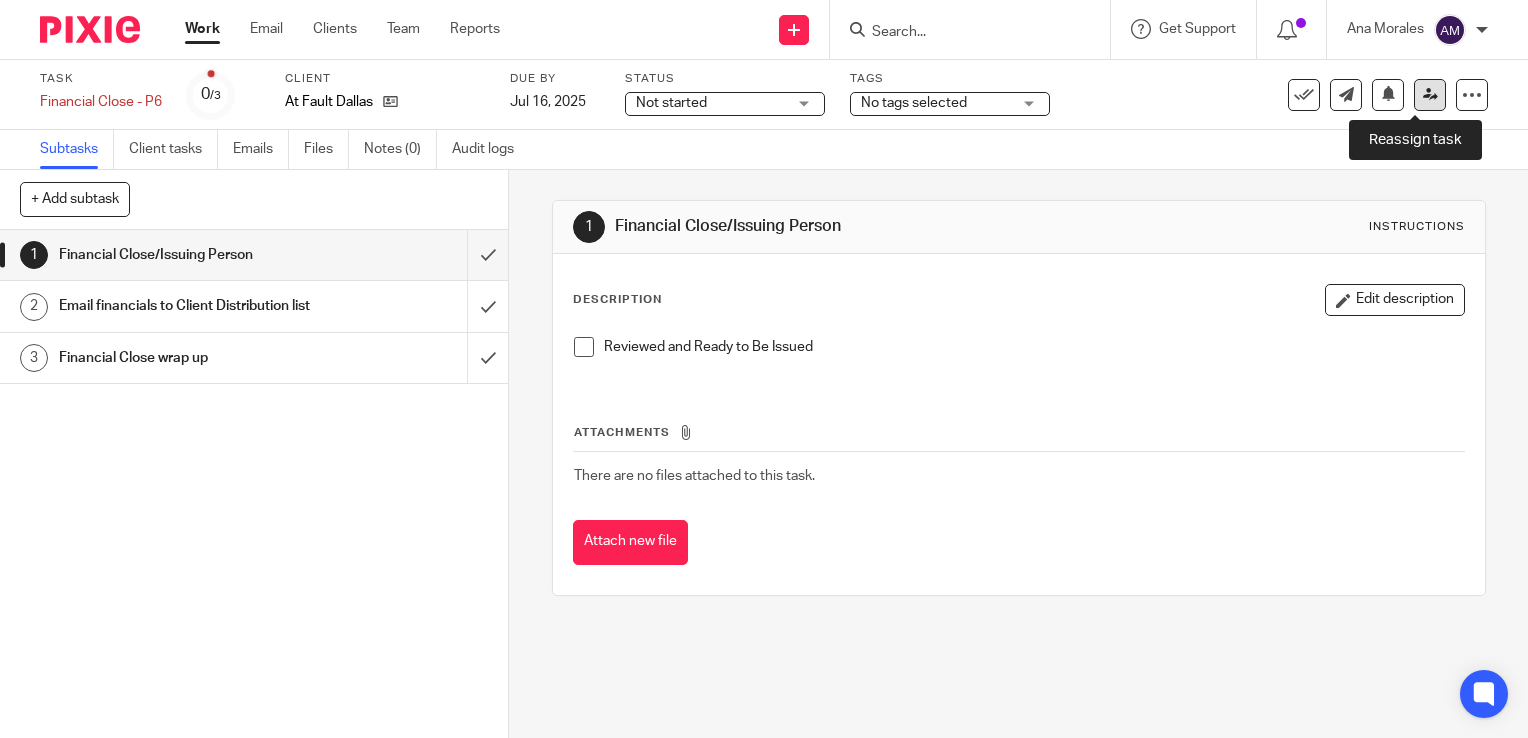 click at bounding box center (1430, 95) 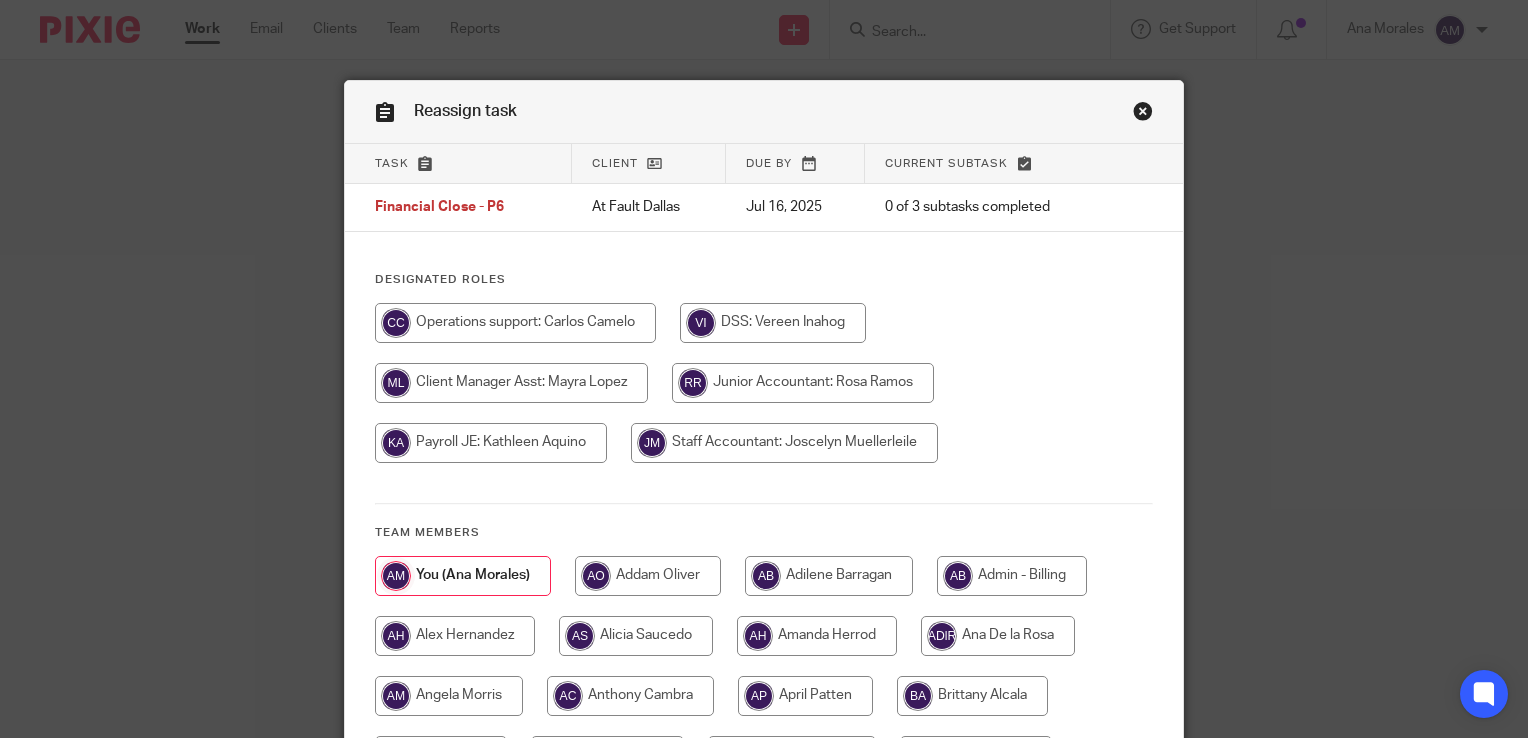 scroll, scrollTop: 0, scrollLeft: 0, axis: both 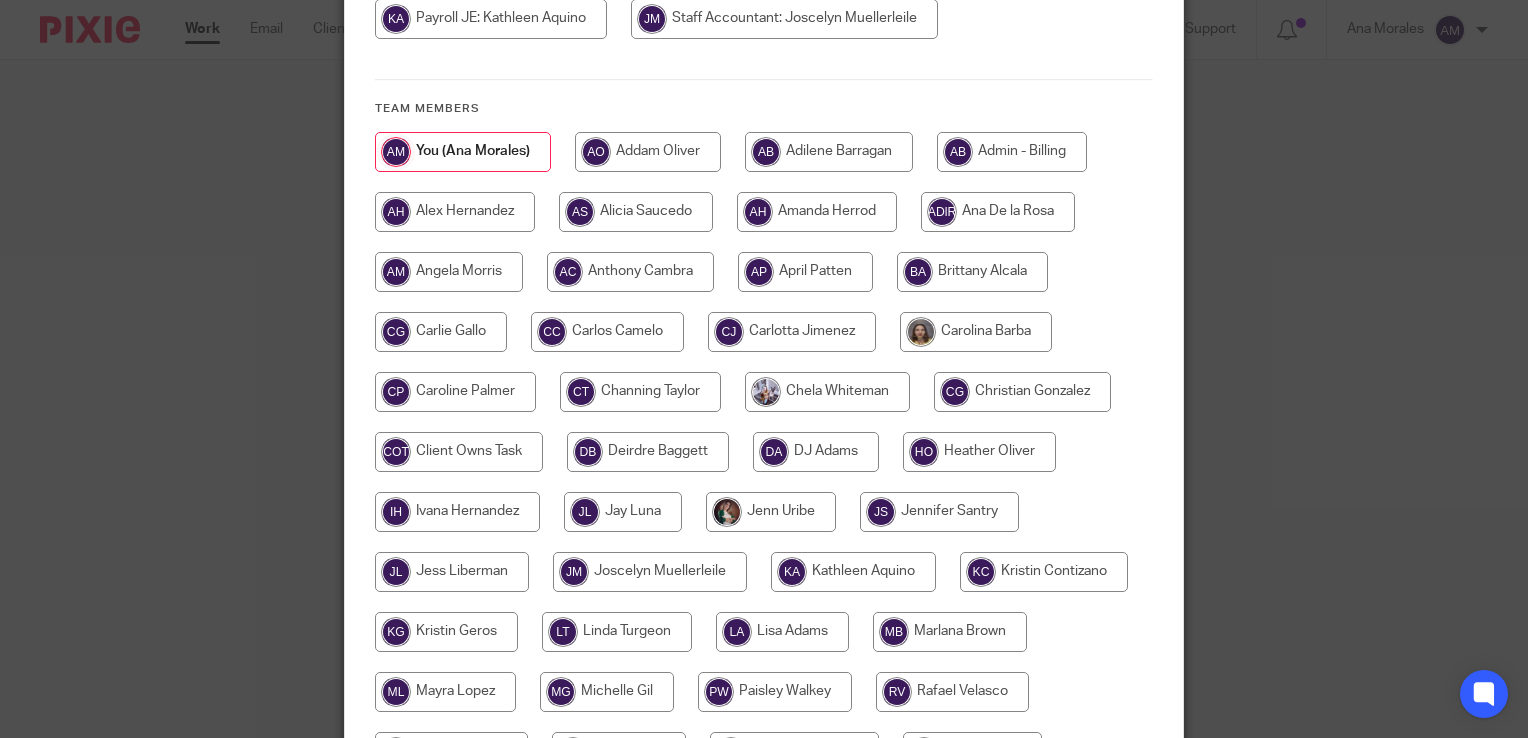click at bounding box center (455, 392) 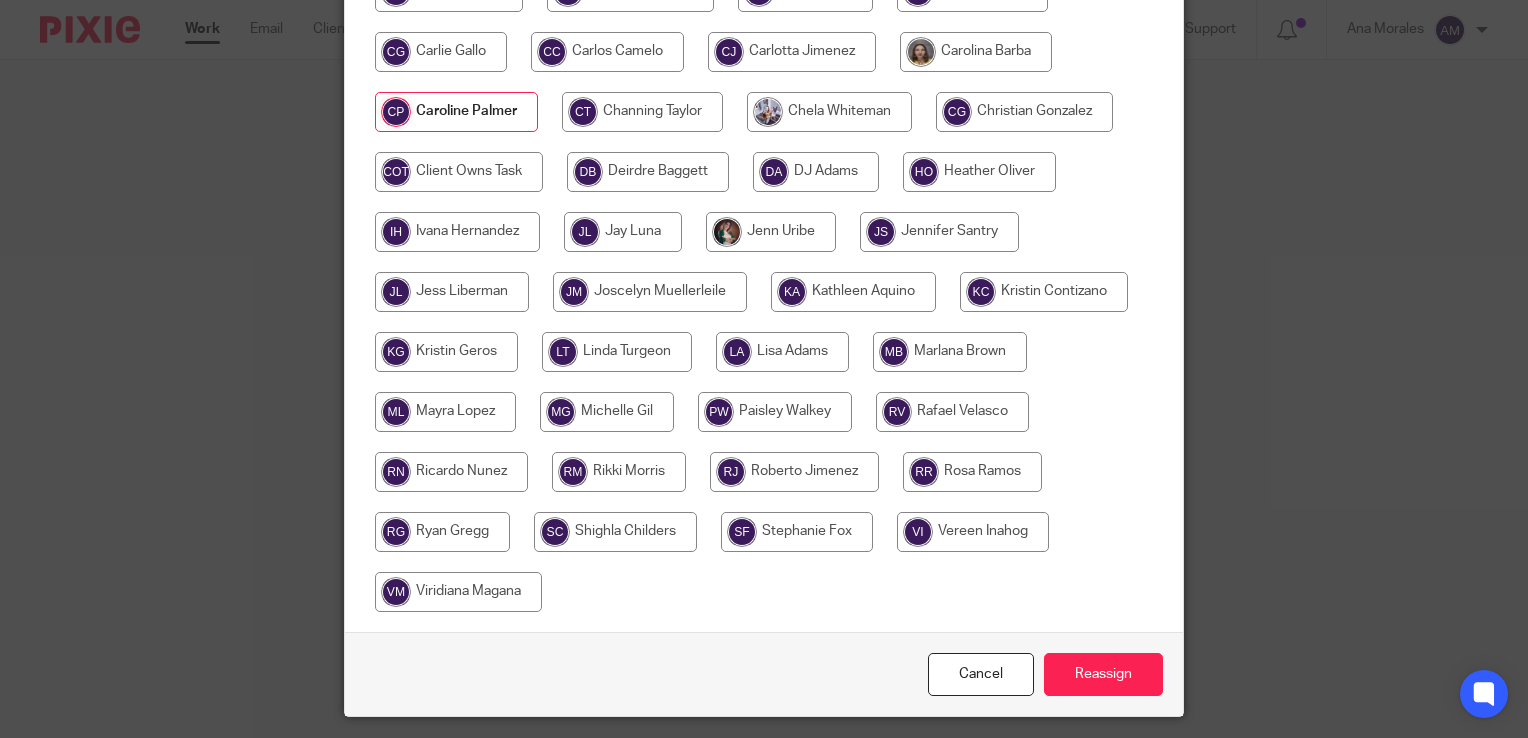 scroll, scrollTop: 761, scrollLeft: 0, axis: vertical 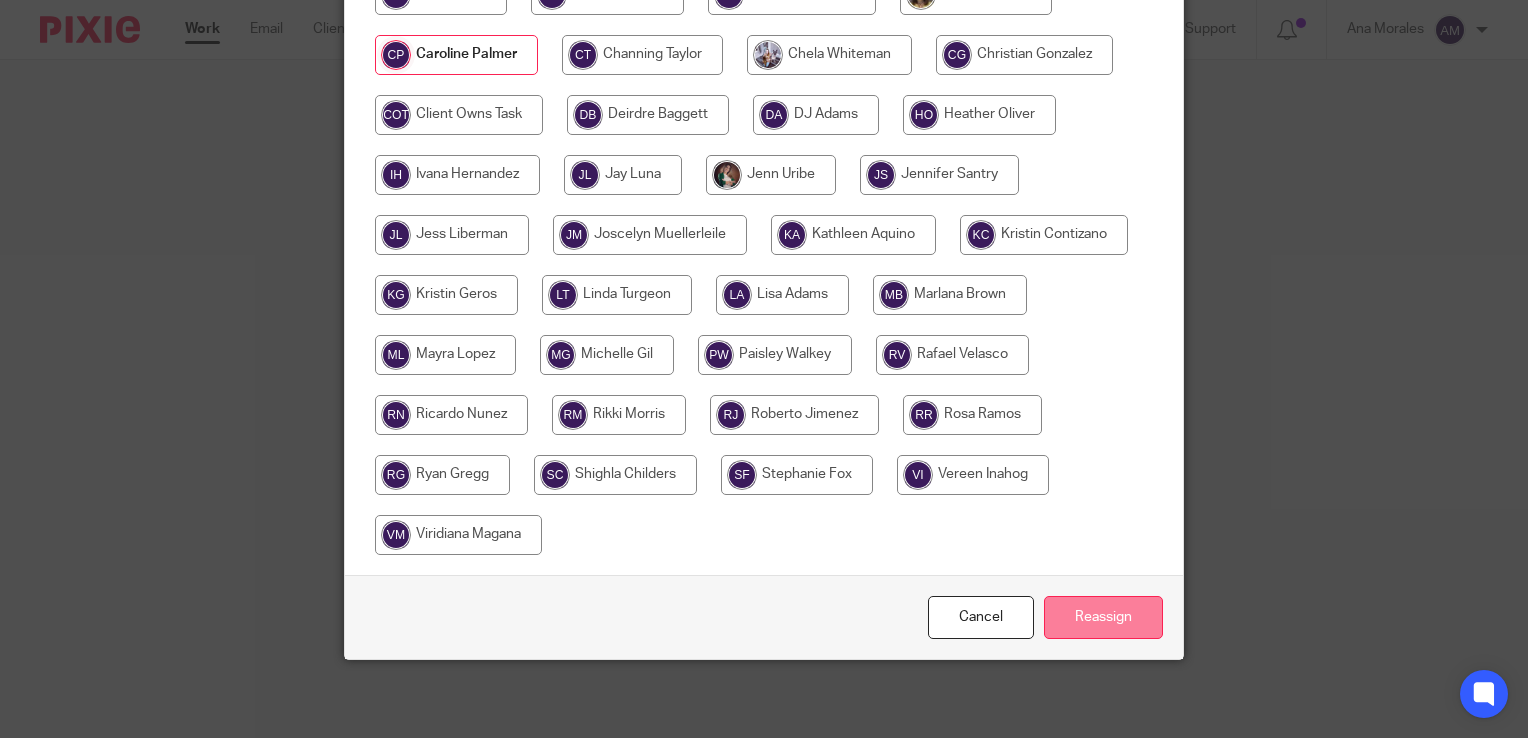 click on "Reassign" at bounding box center (1103, 617) 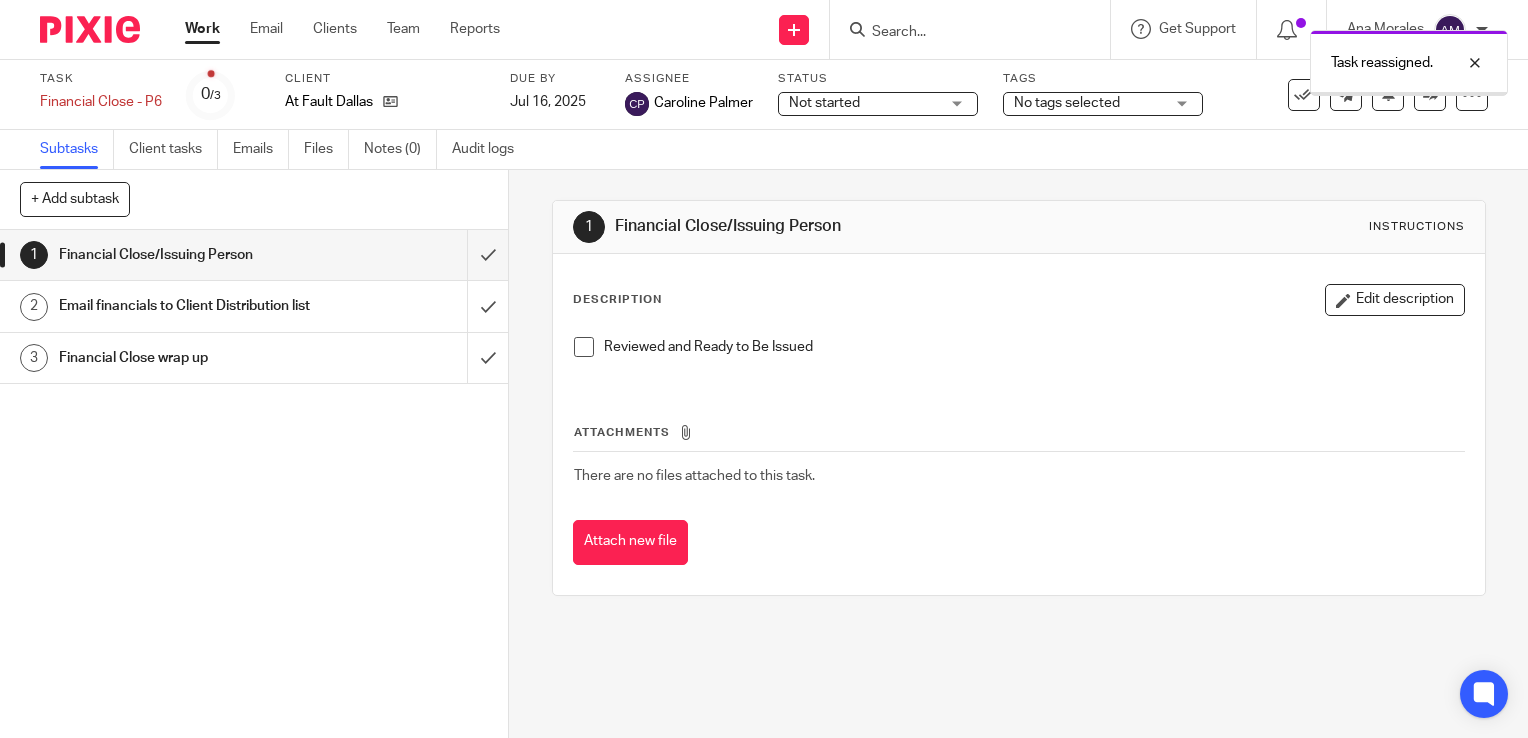 scroll, scrollTop: 0, scrollLeft: 0, axis: both 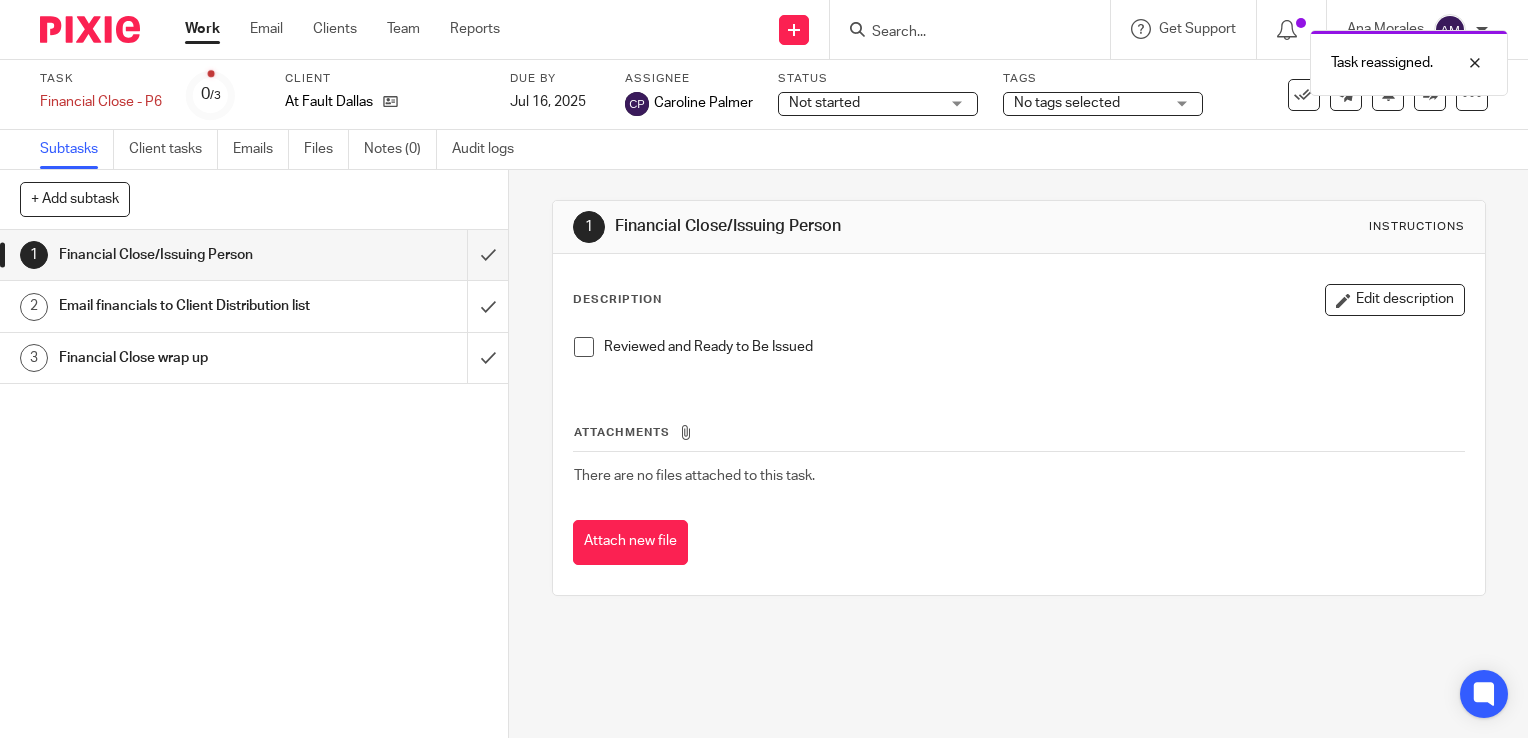click on "Work" at bounding box center (202, 29) 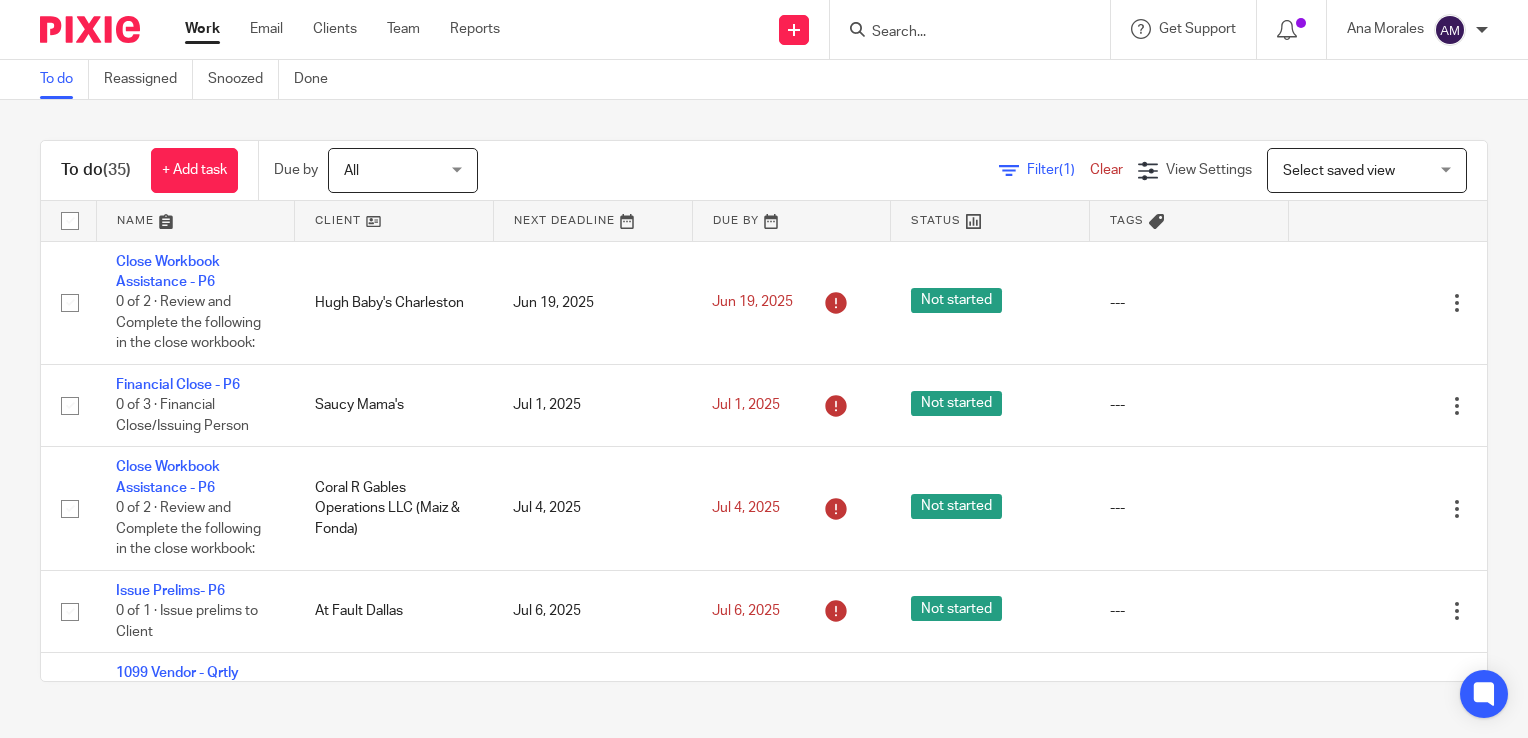 scroll, scrollTop: 0, scrollLeft: 0, axis: both 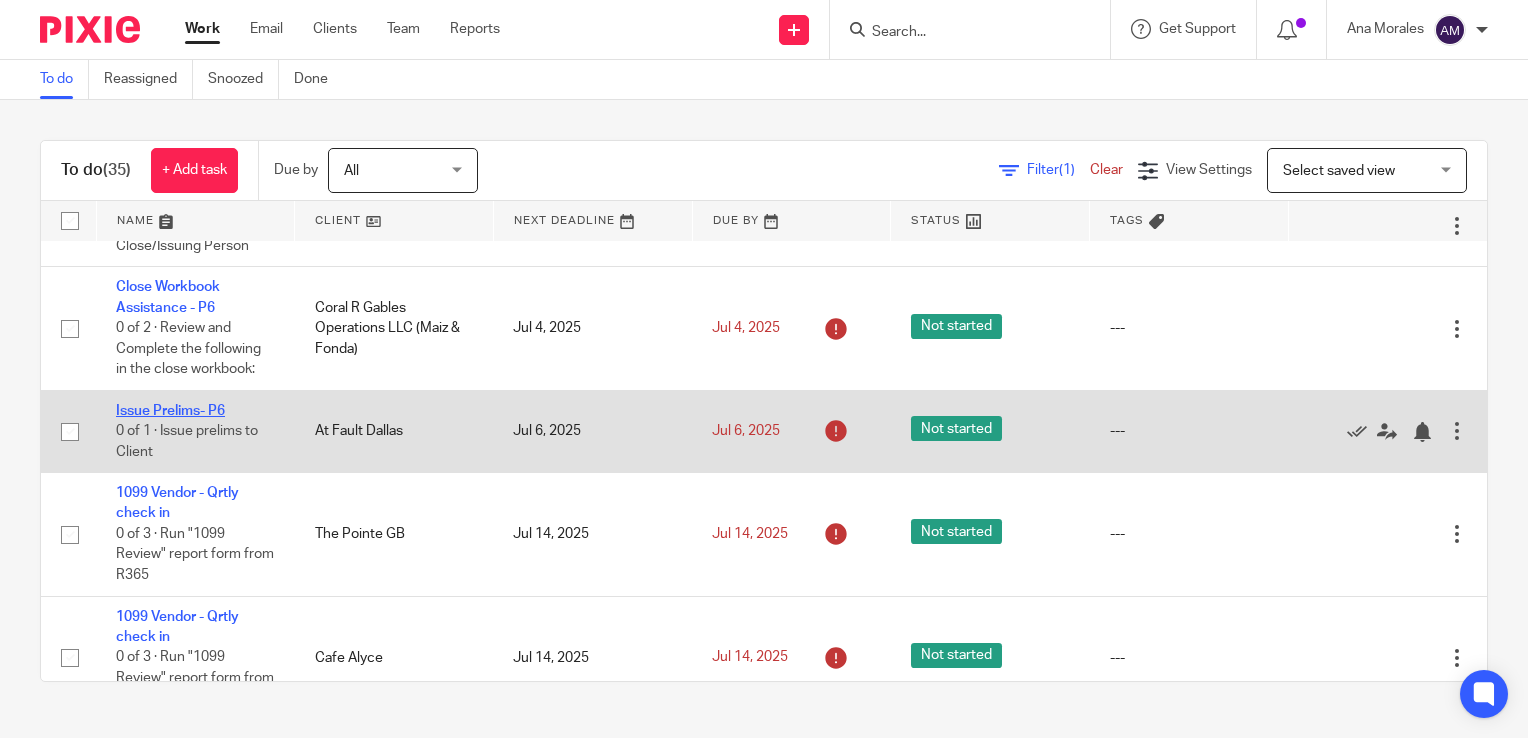 click on "Issue Prelims- P6" at bounding box center [170, 411] 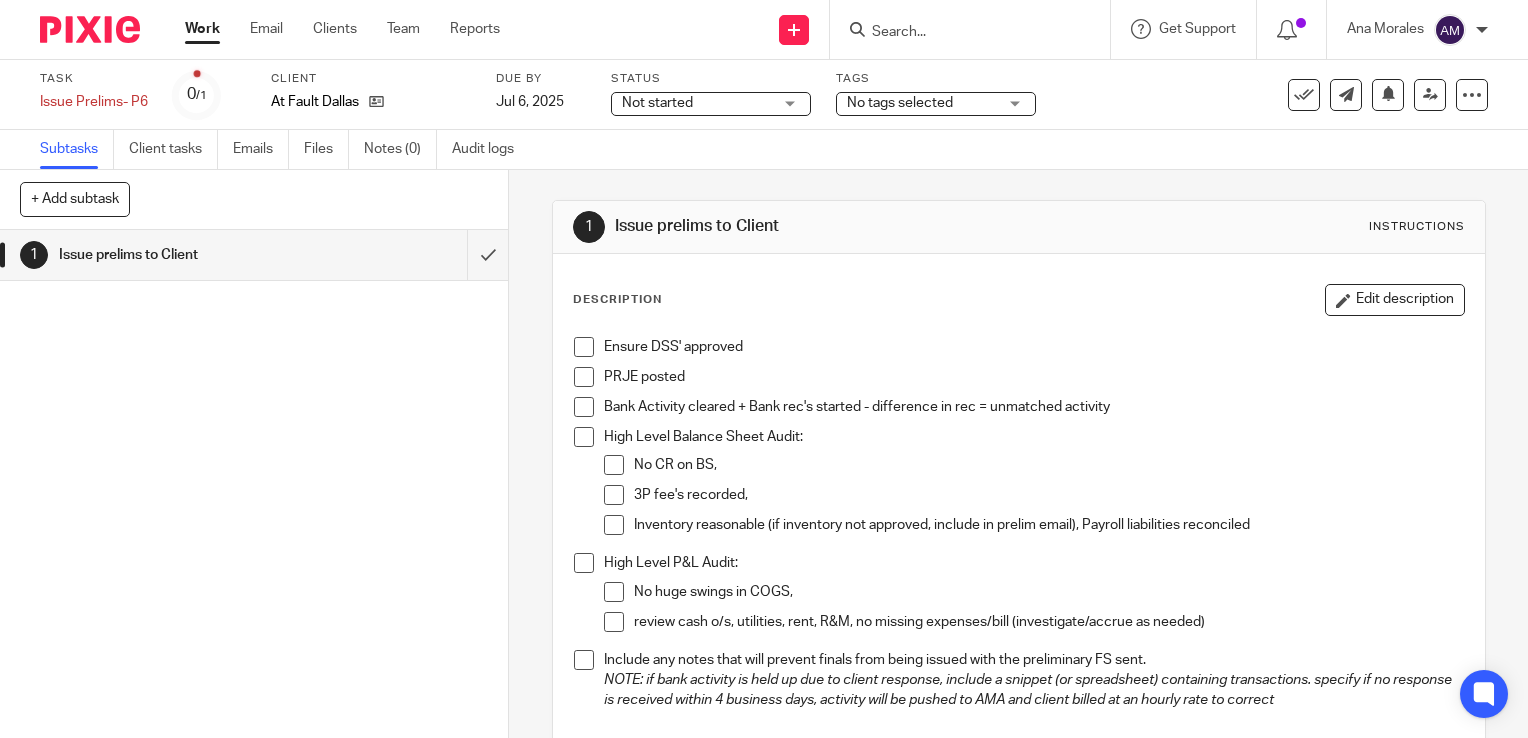 scroll, scrollTop: 0, scrollLeft: 0, axis: both 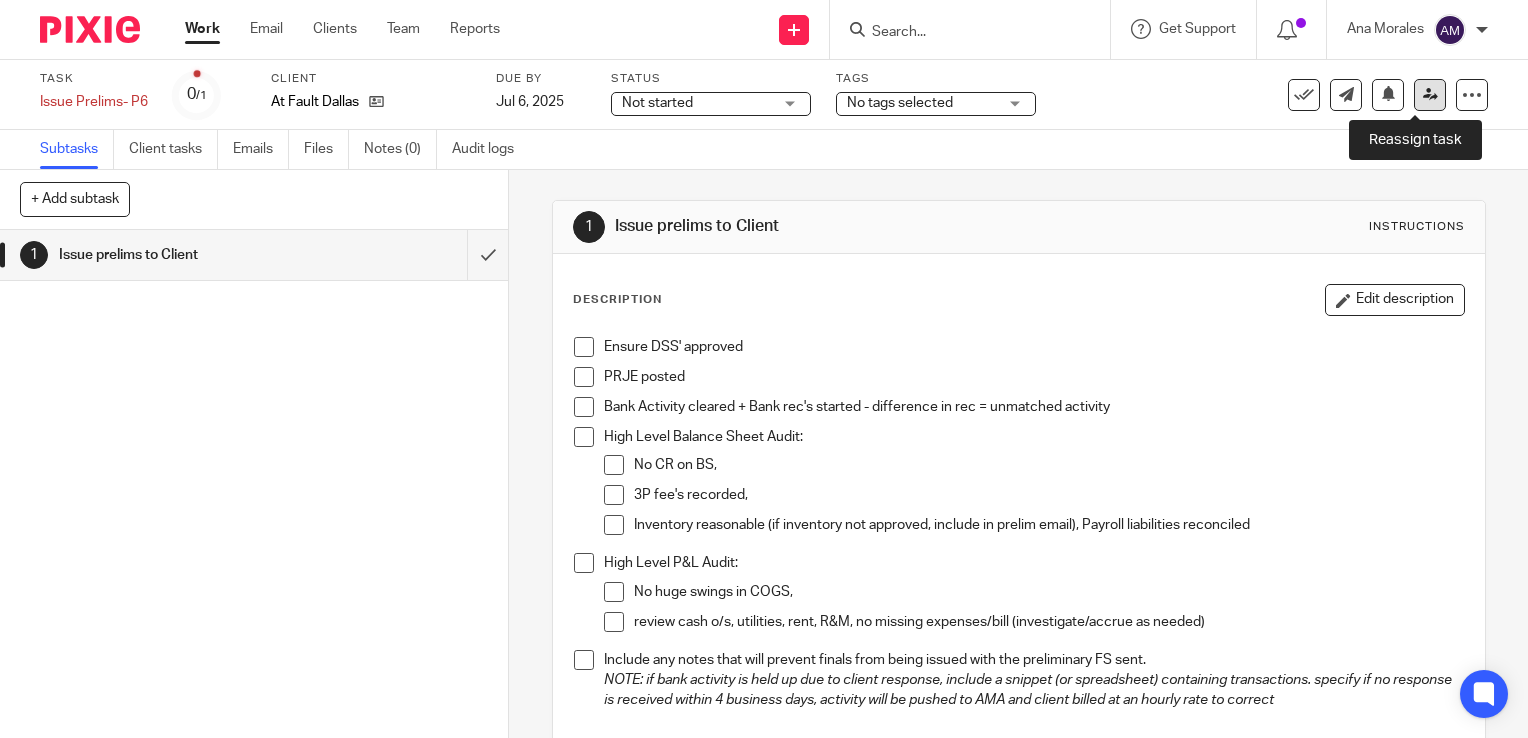 click at bounding box center (1430, 95) 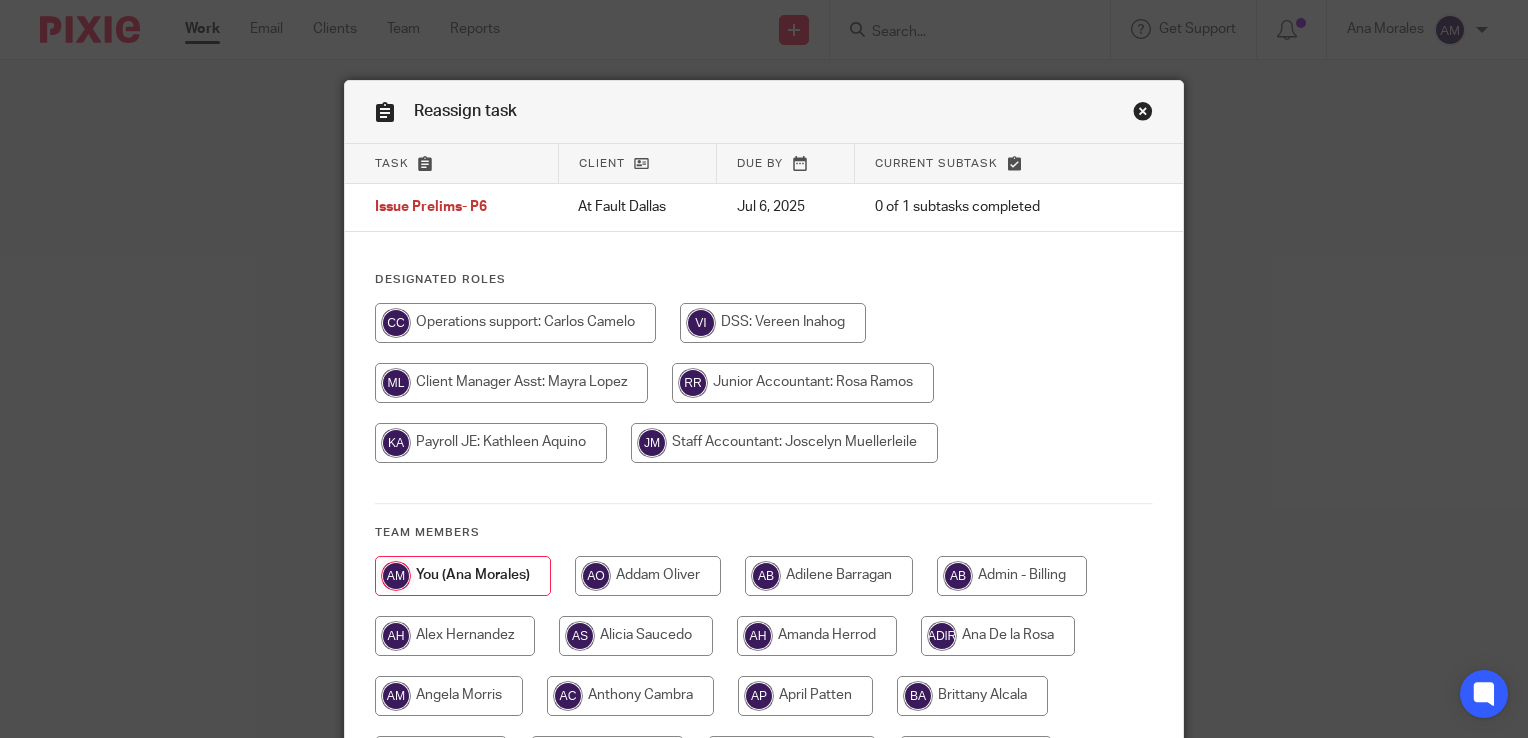 scroll, scrollTop: 0, scrollLeft: 0, axis: both 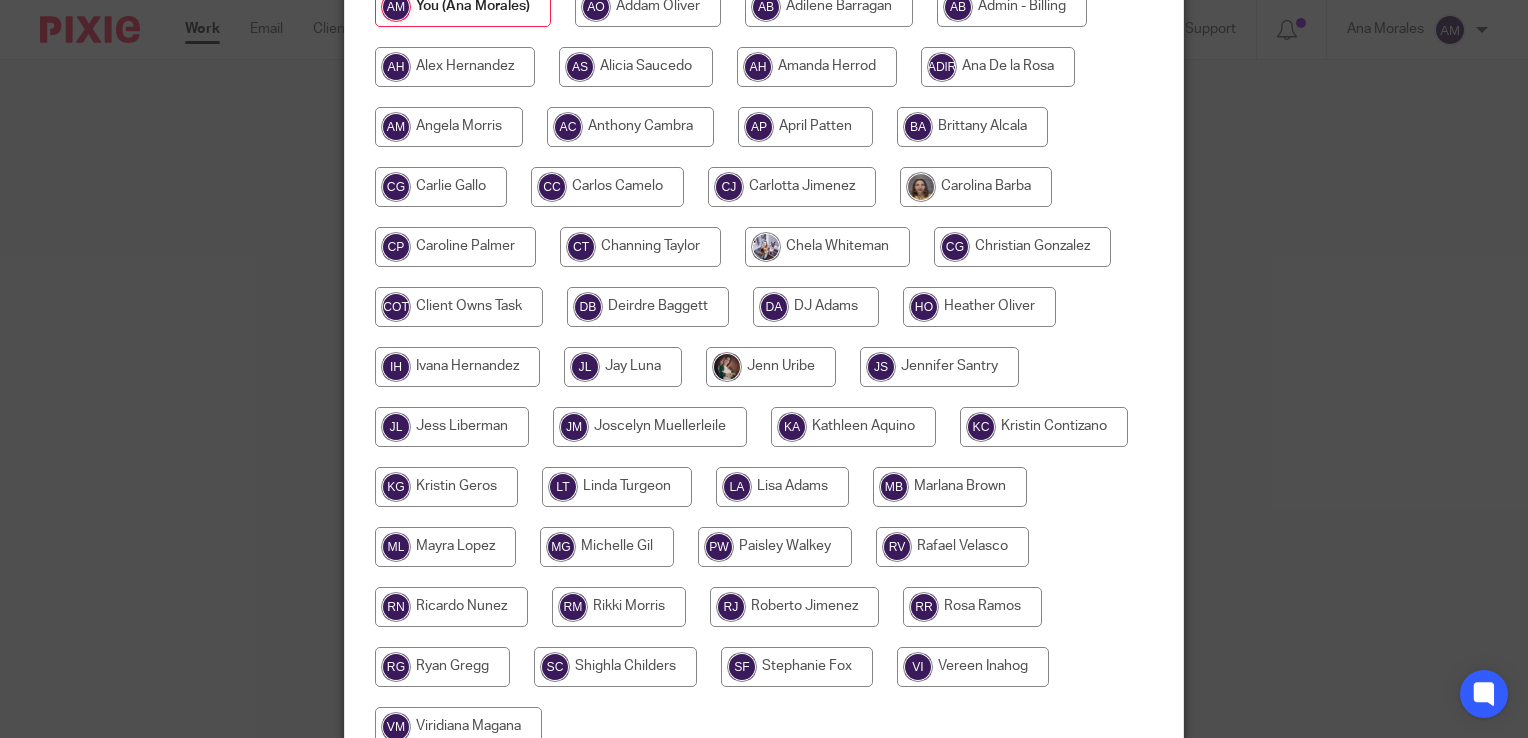 click at bounding box center [455, 247] 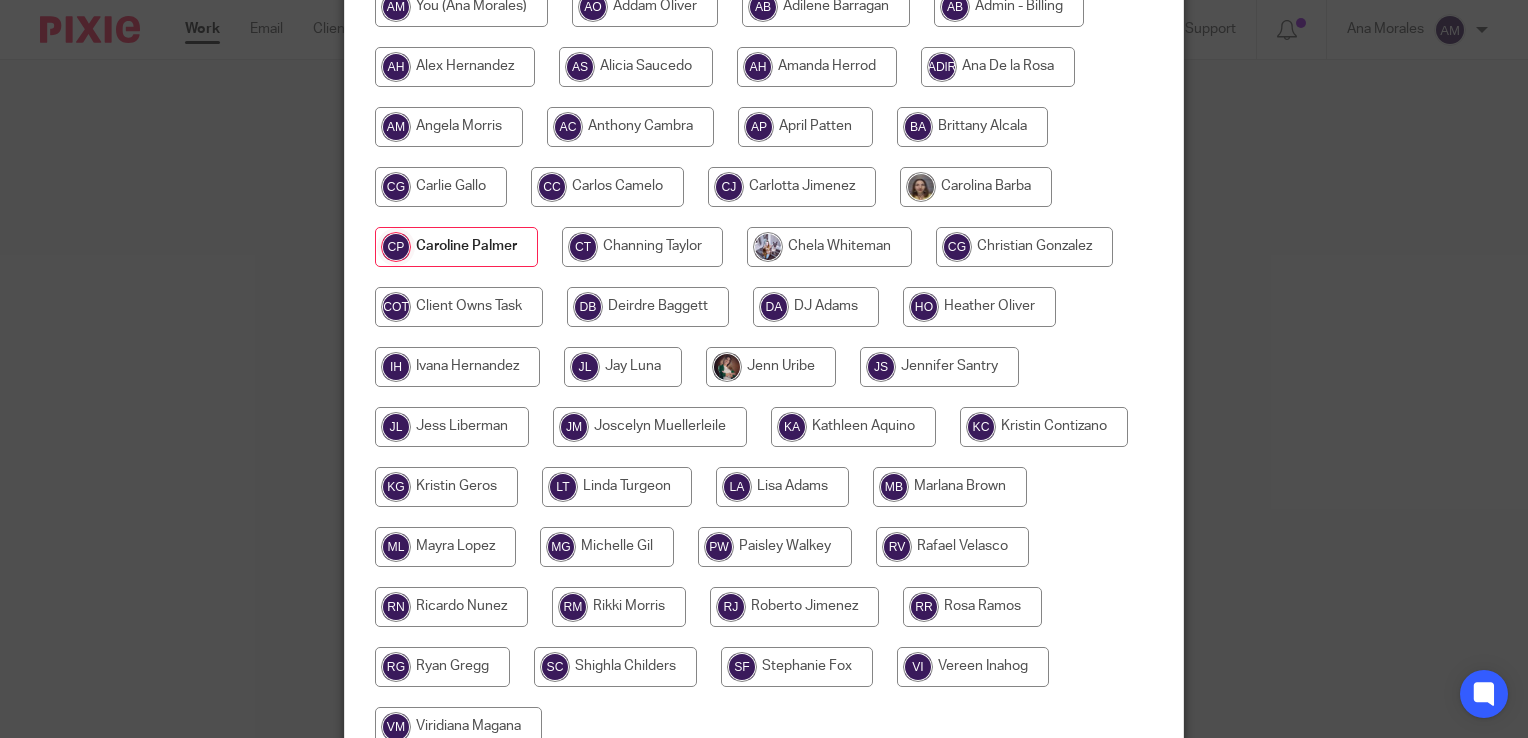 scroll, scrollTop: 761, scrollLeft: 0, axis: vertical 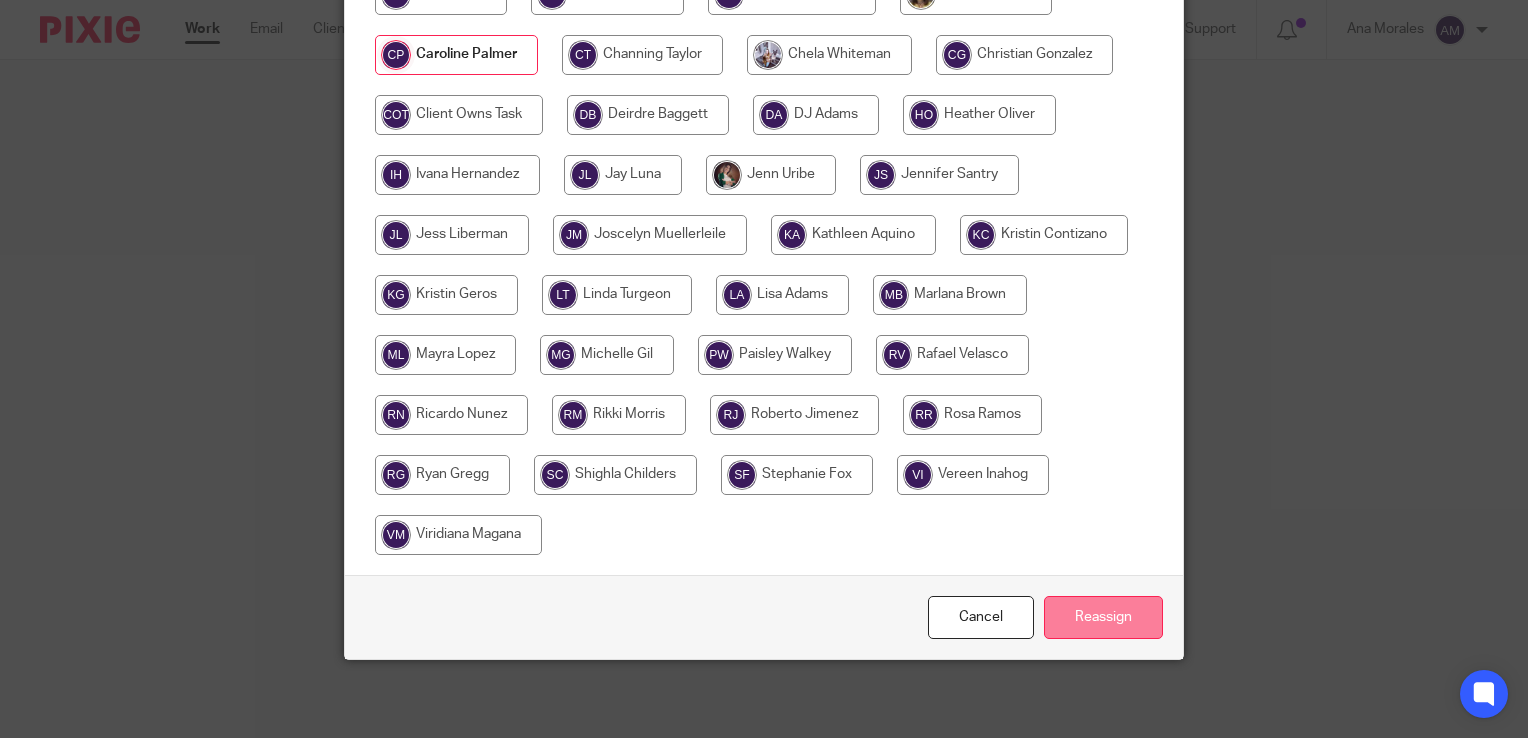 click on "Reassign" at bounding box center [1103, 617] 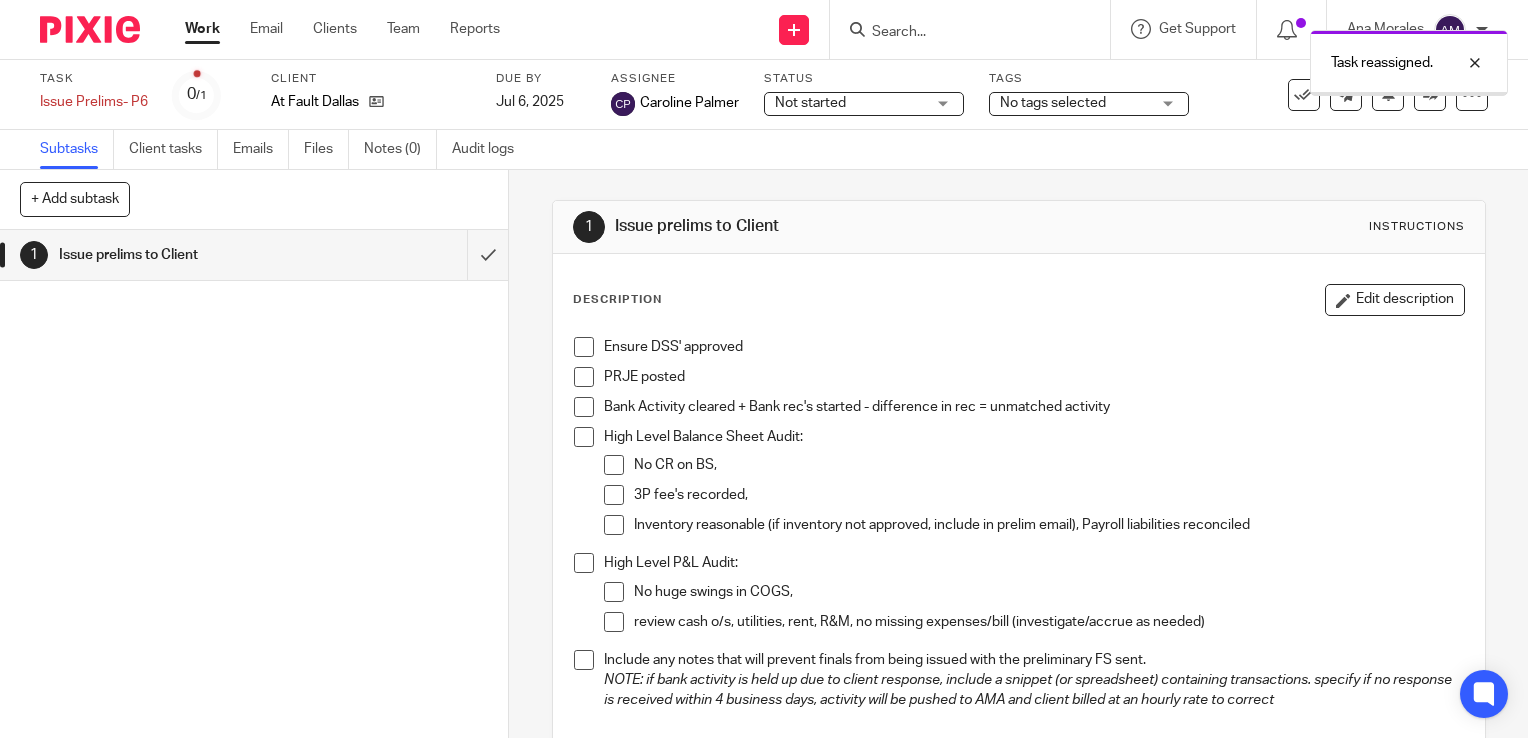 scroll, scrollTop: 0, scrollLeft: 0, axis: both 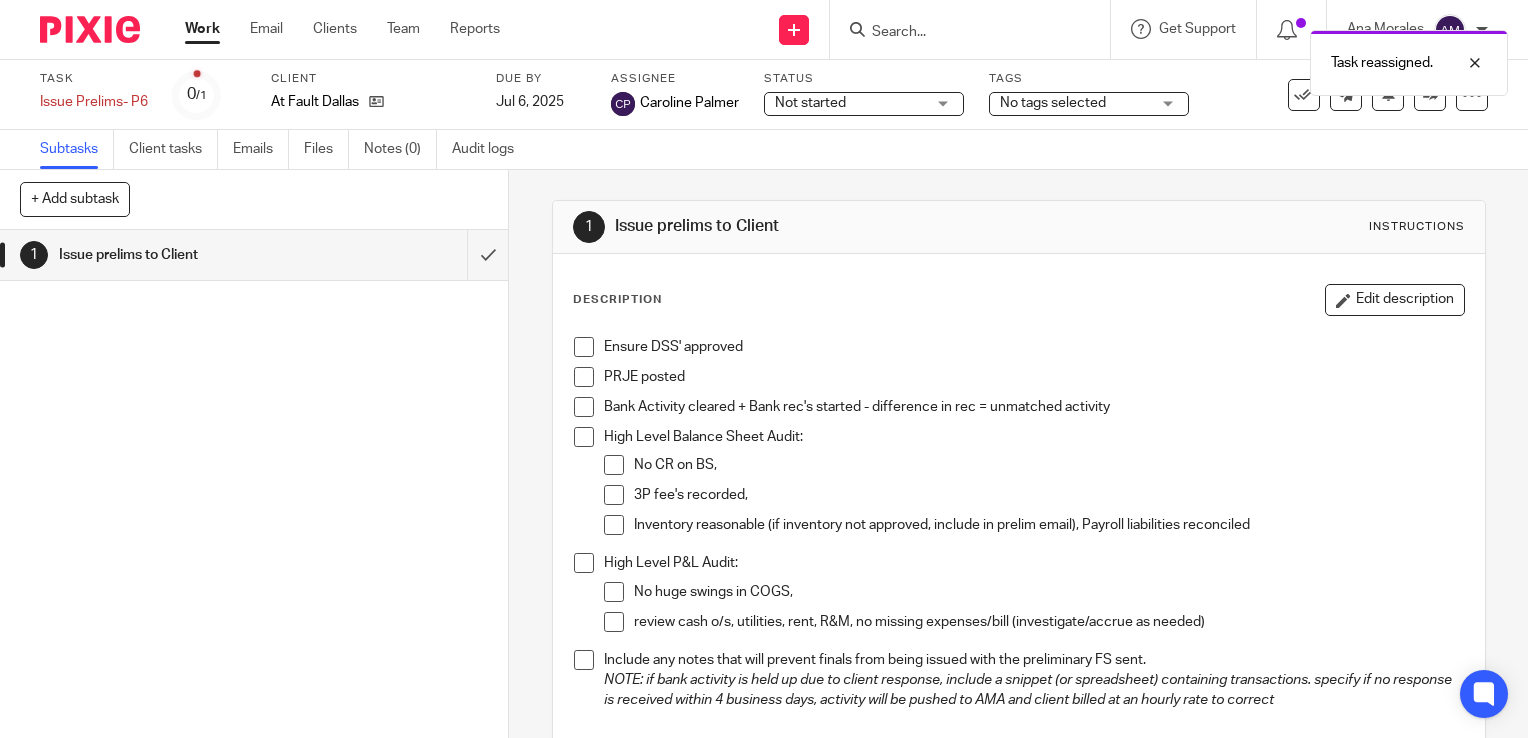 click on "Work" at bounding box center (202, 29) 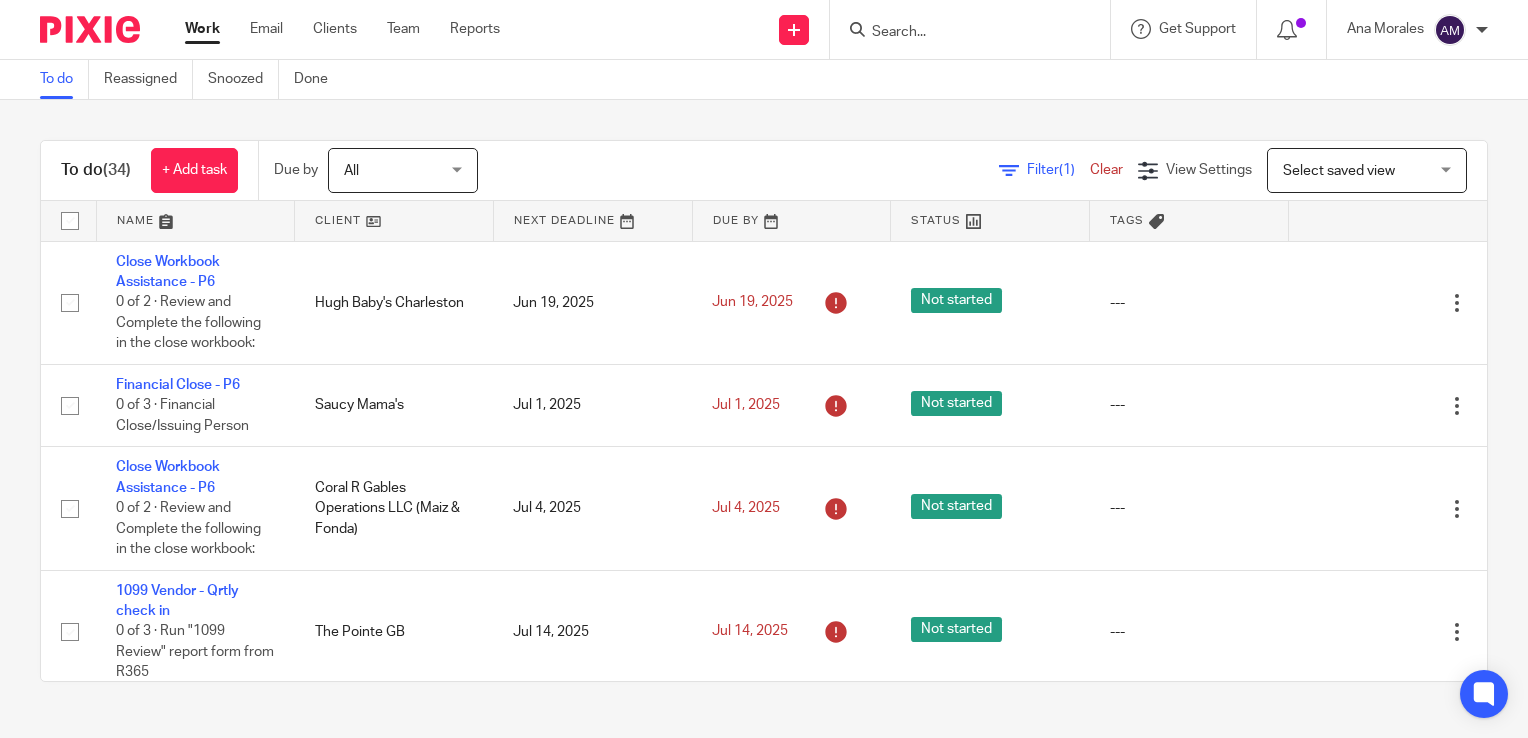 scroll, scrollTop: 0, scrollLeft: 0, axis: both 